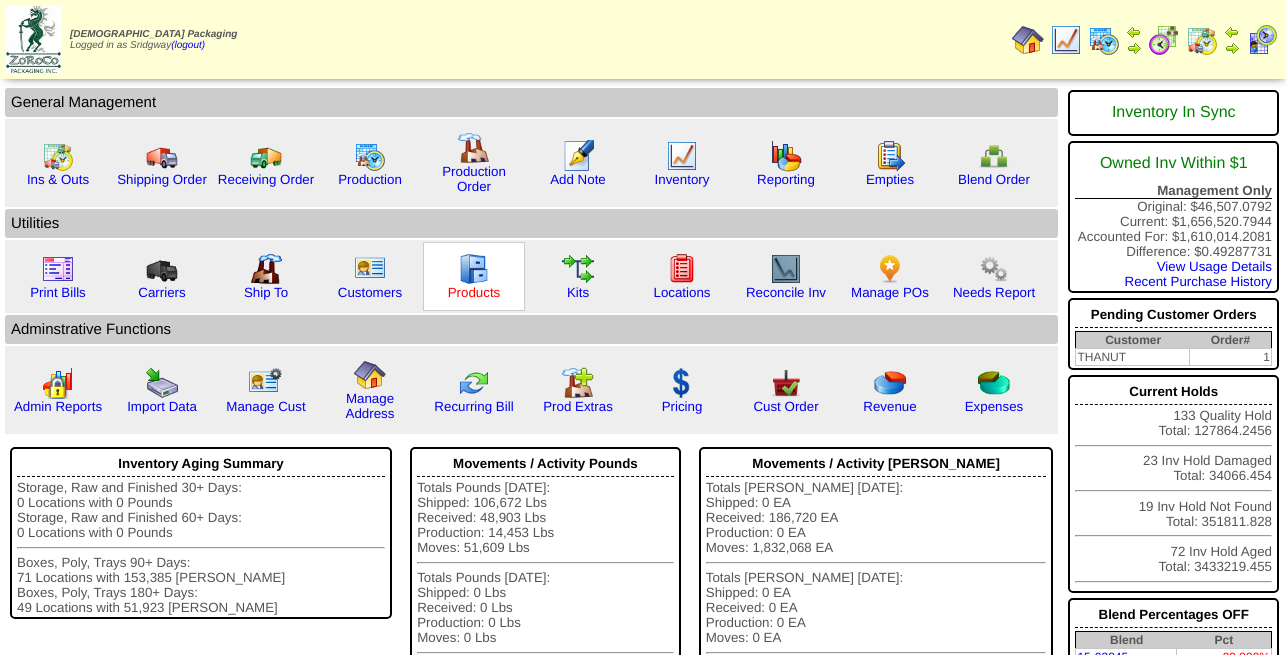 scroll, scrollTop: 0, scrollLeft: 0, axis: both 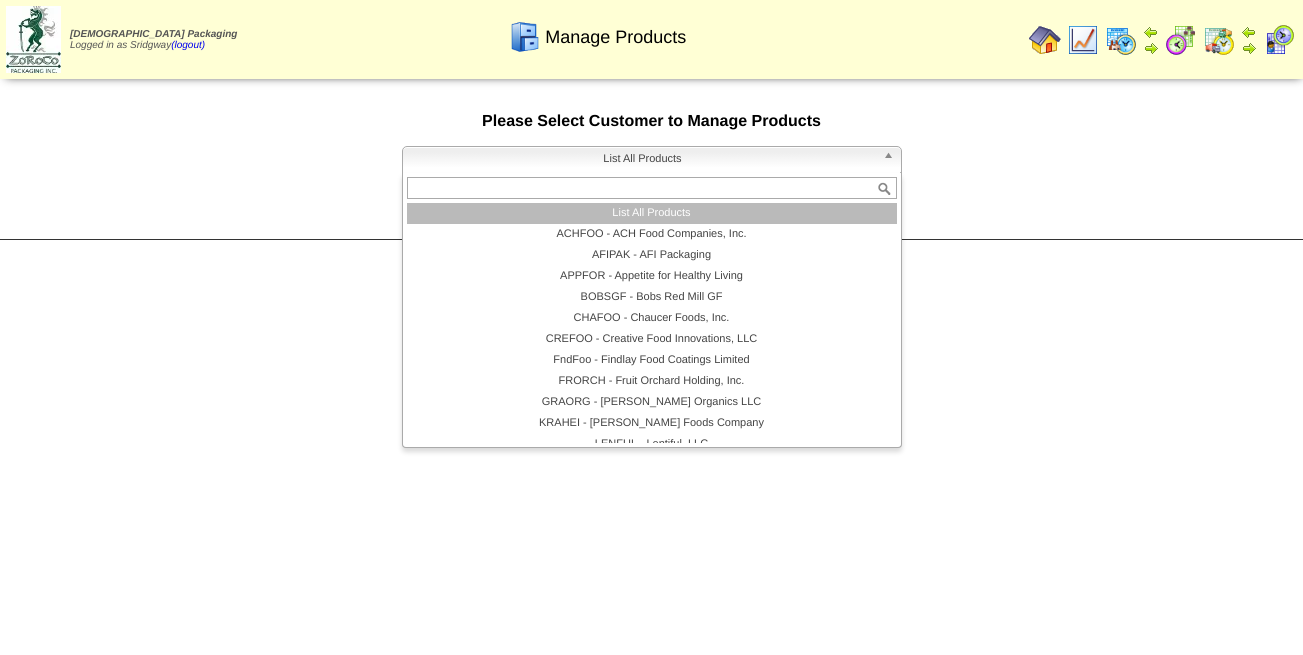 click on "List All Products" at bounding box center [643, 159] 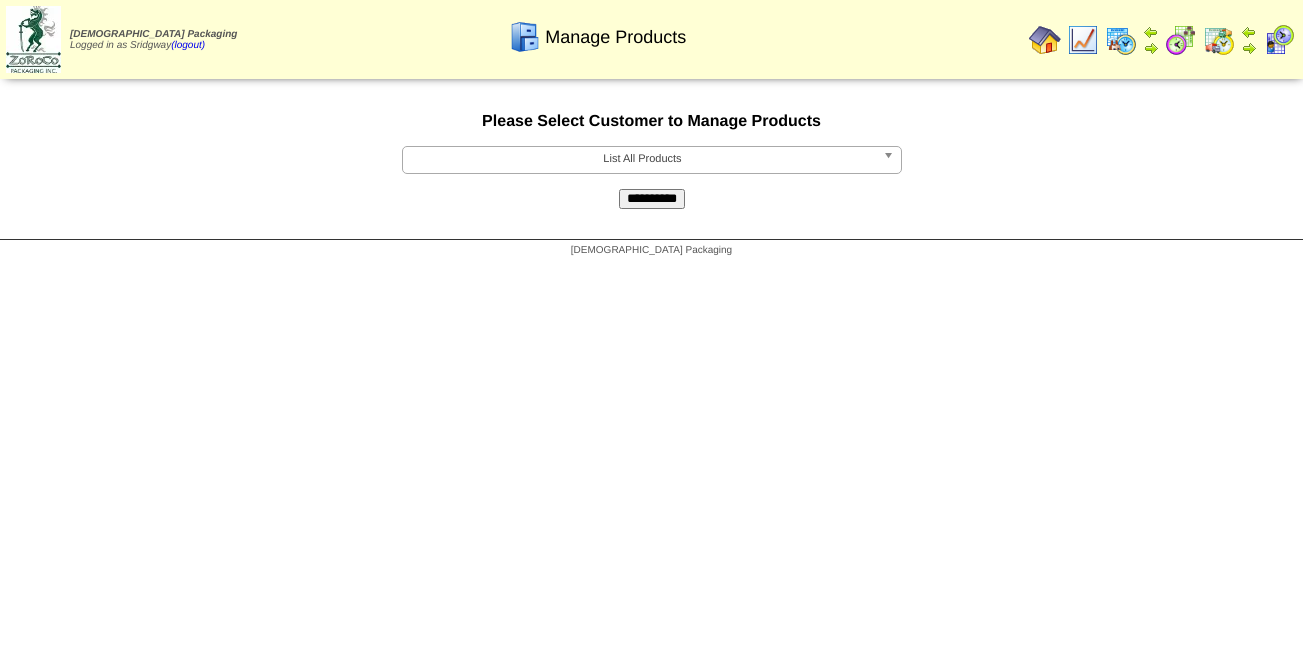 click on "**********" at bounding box center (652, 199) 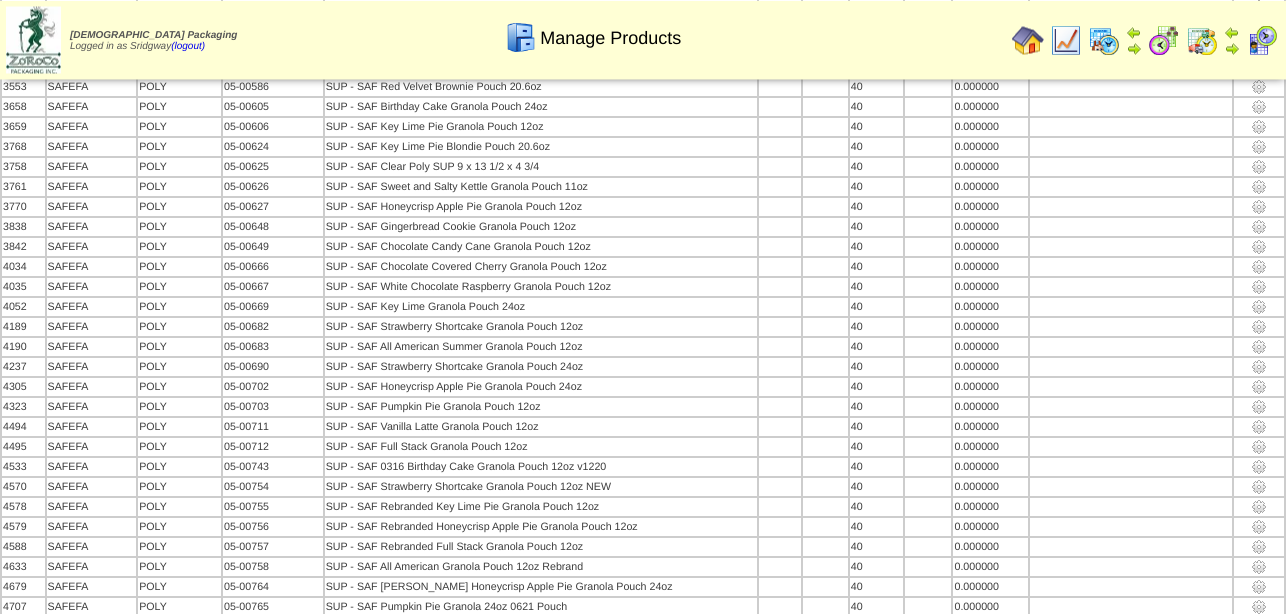 scroll, scrollTop: 124809, scrollLeft: 0, axis: vertical 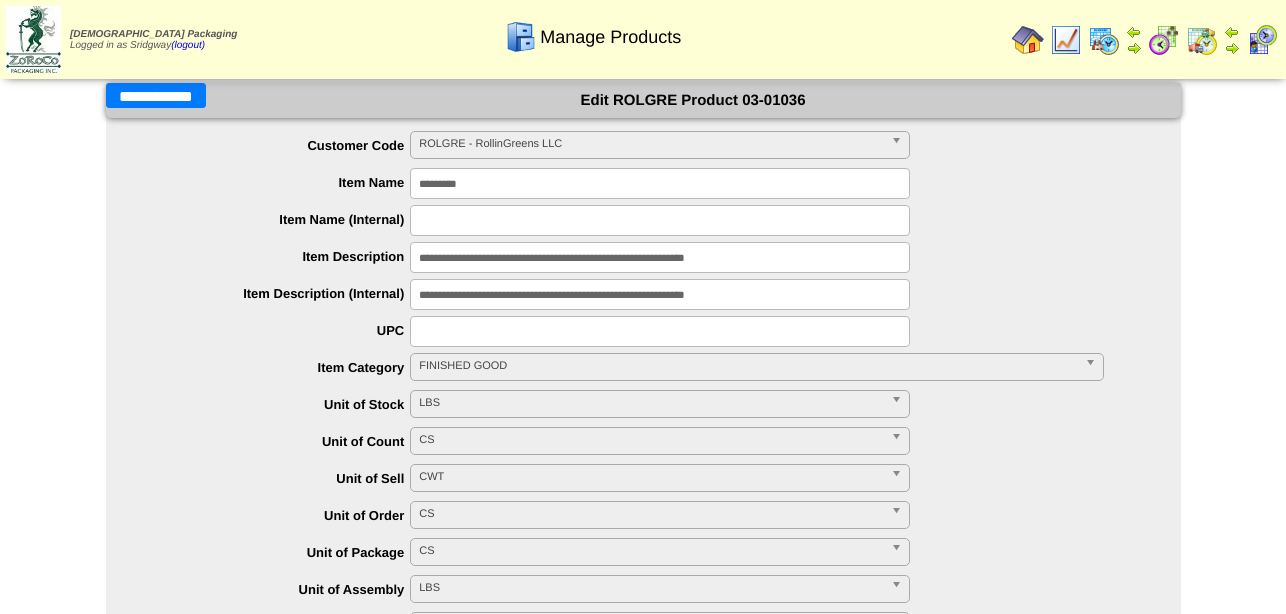 click on "********" at bounding box center [660, 183] 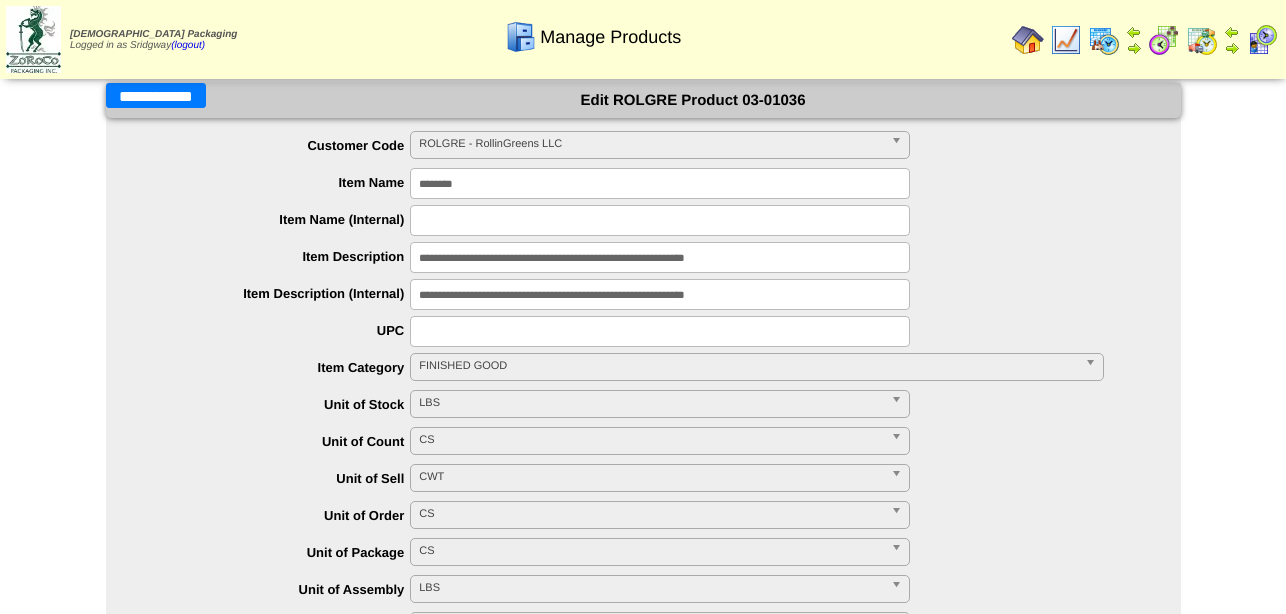 type on "********" 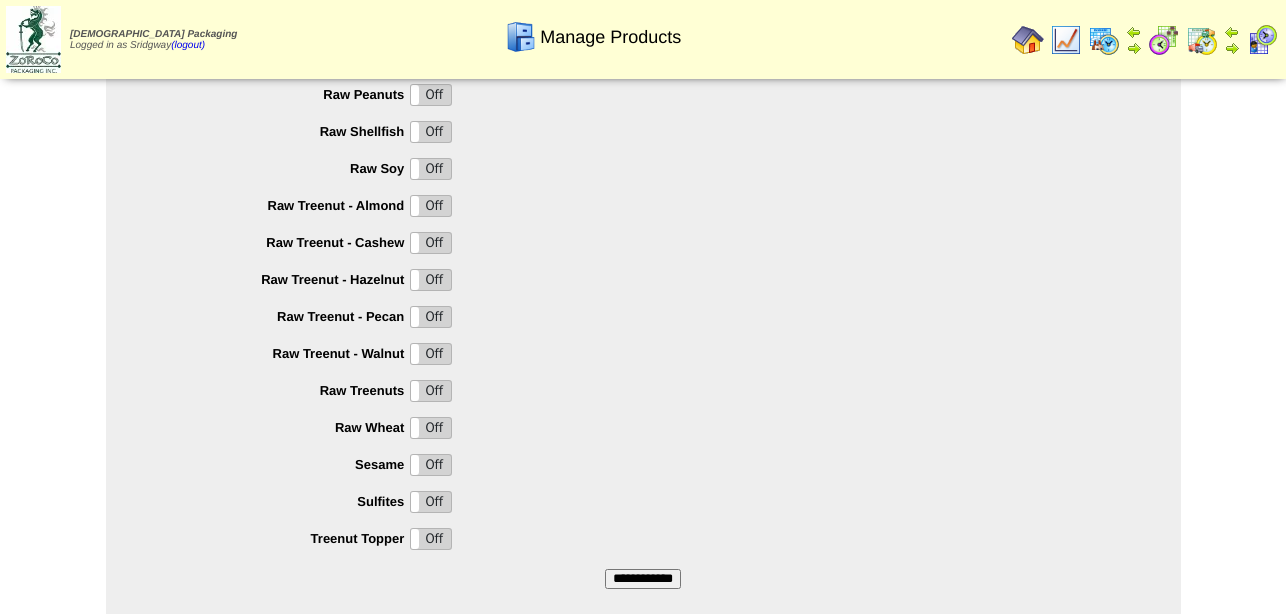 scroll, scrollTop: 2029, scrollLeft: 0, axis: vertical 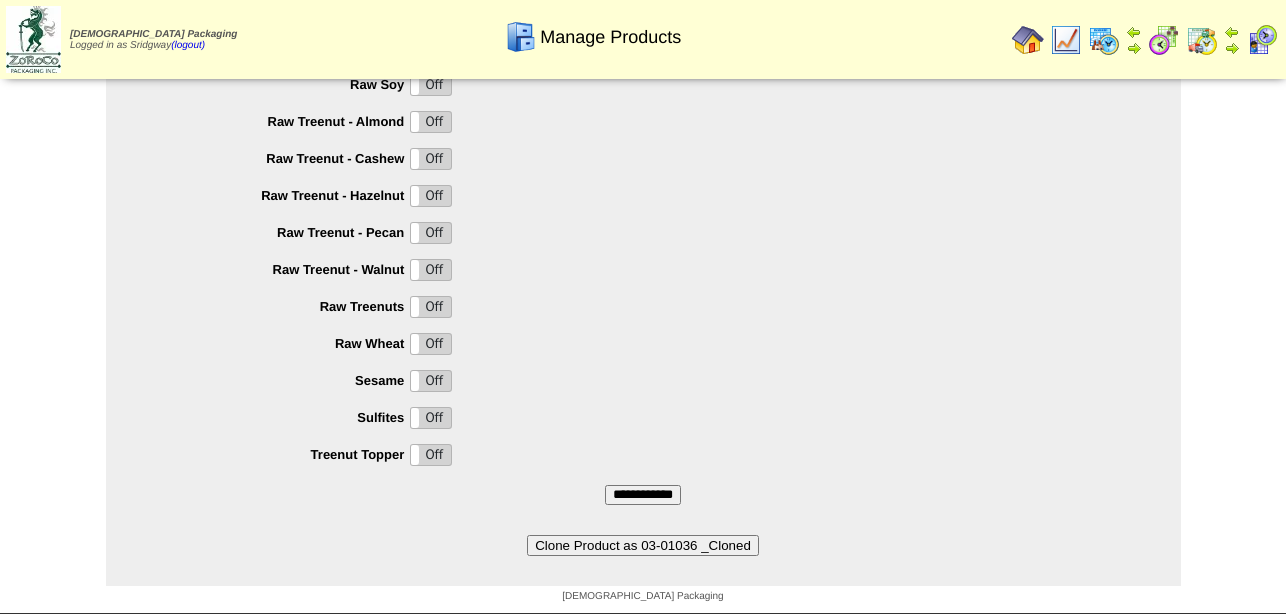 click on "**********" at bounding box center (643, 495) 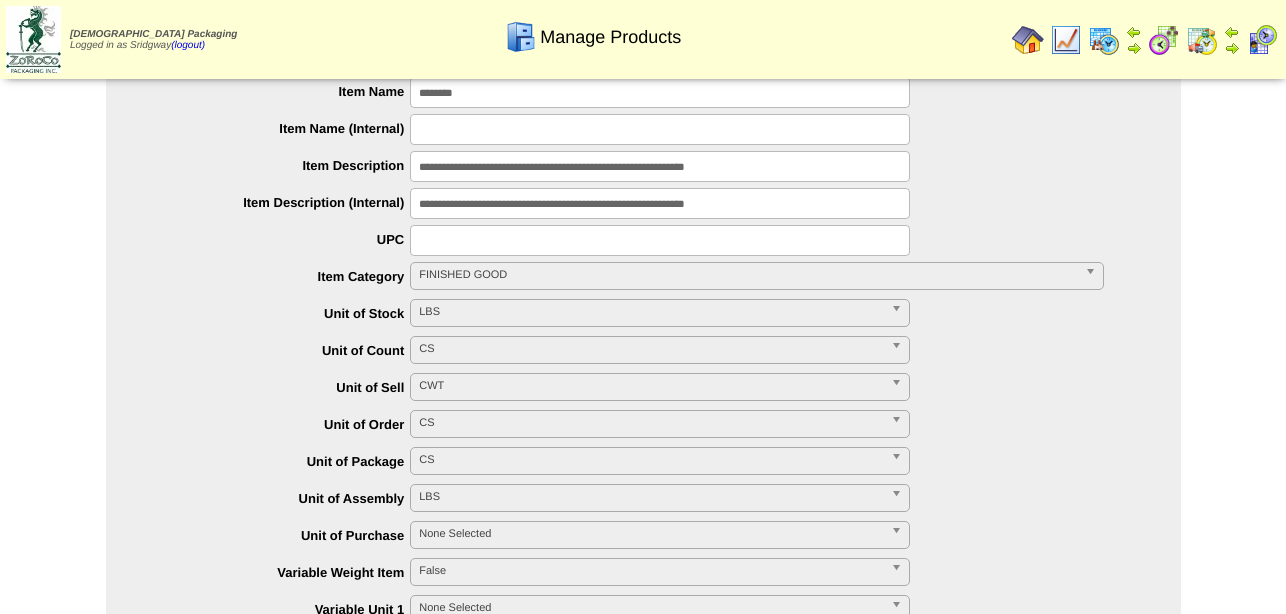 scroll, scrollTop: 0, scrollLeft: 0, axis: both 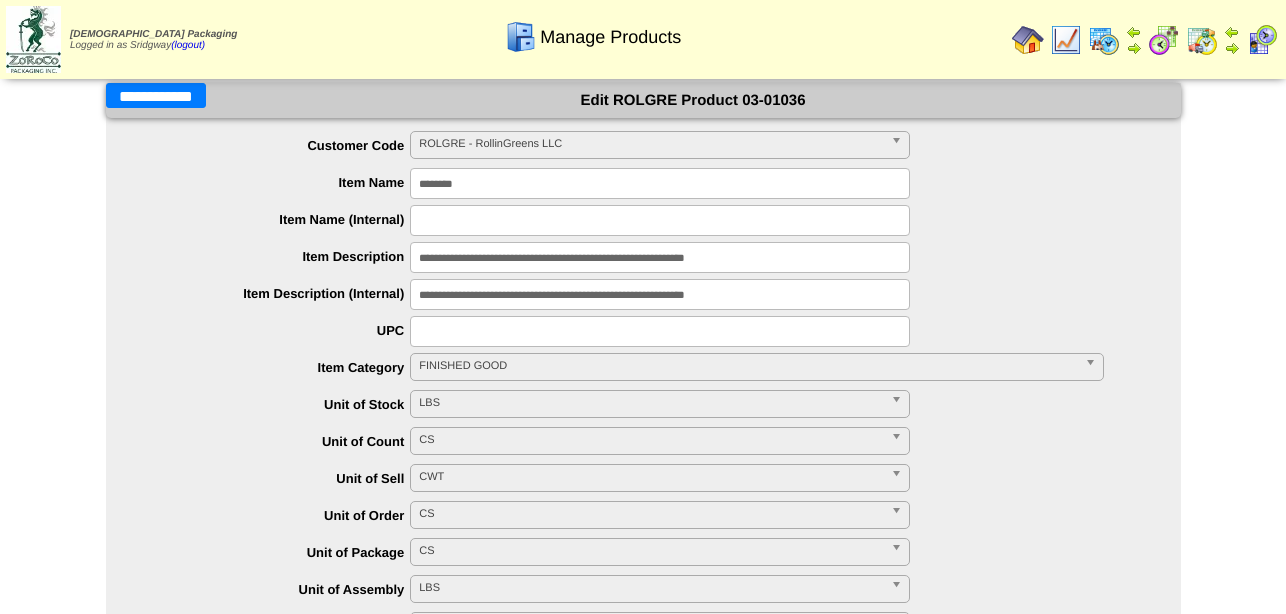 click on "**********" at bounding box center (156, 95) 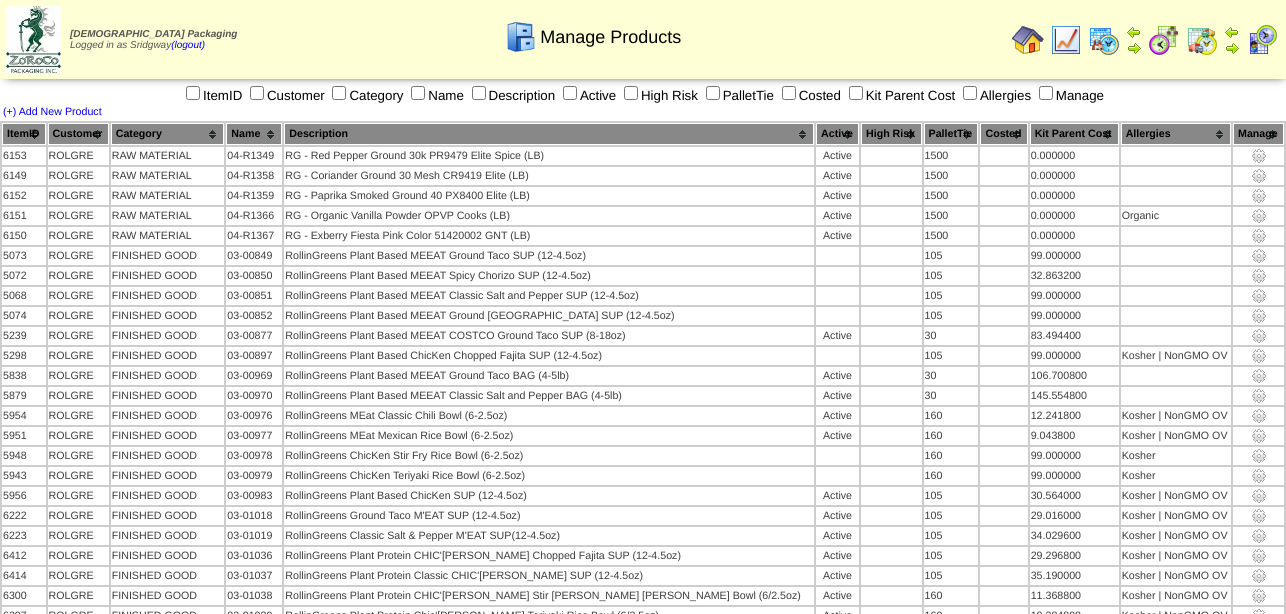 scroll, scrollTop: 406, scrollLeft: 0, axis: vertical 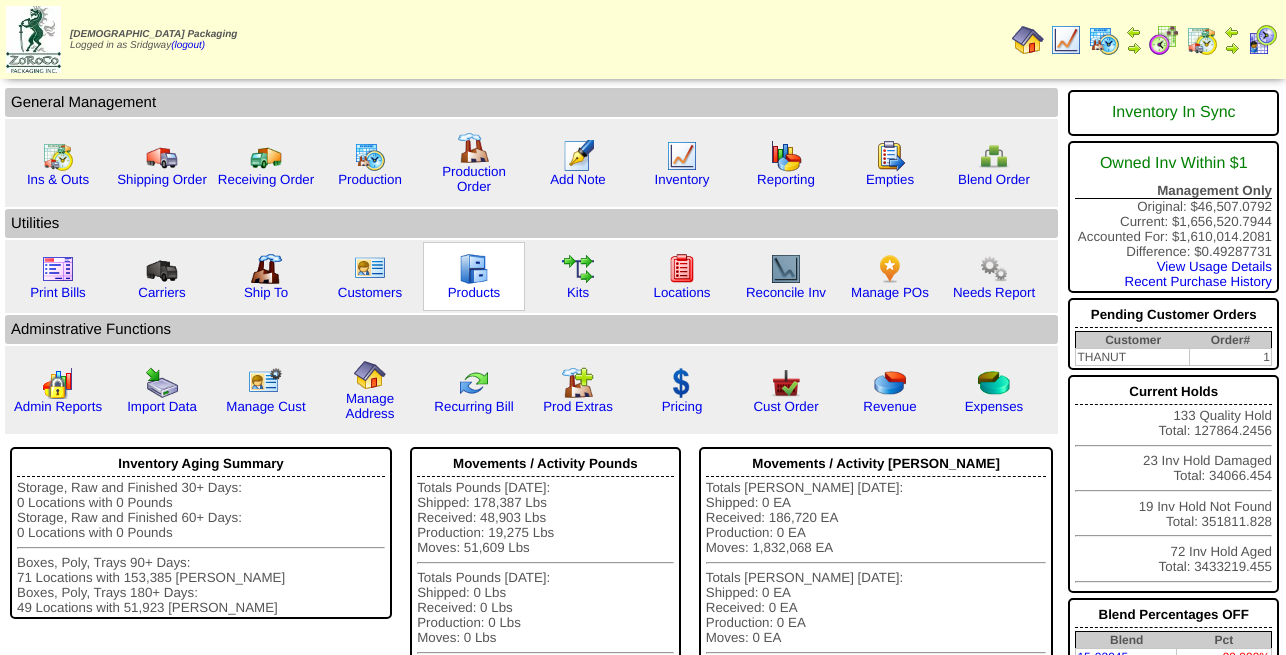 click at bounding box center [474, 269] 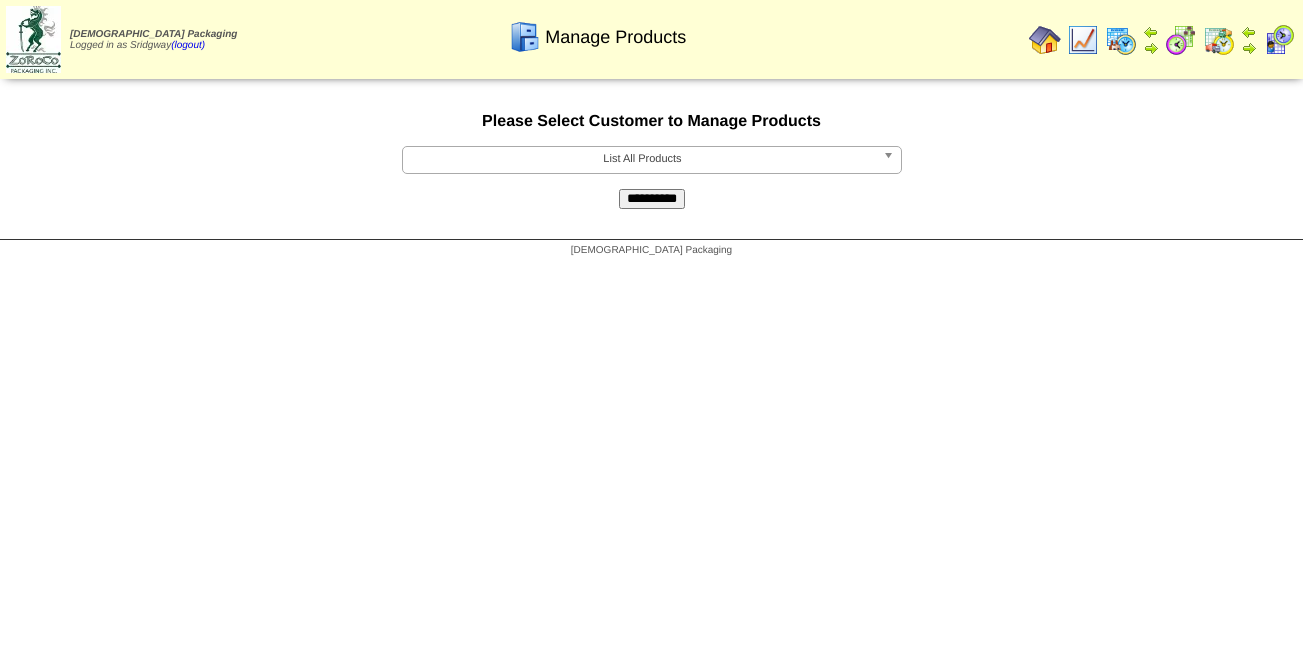 scroll, scrollTop: 0, scrollLeft: 0, axis: both 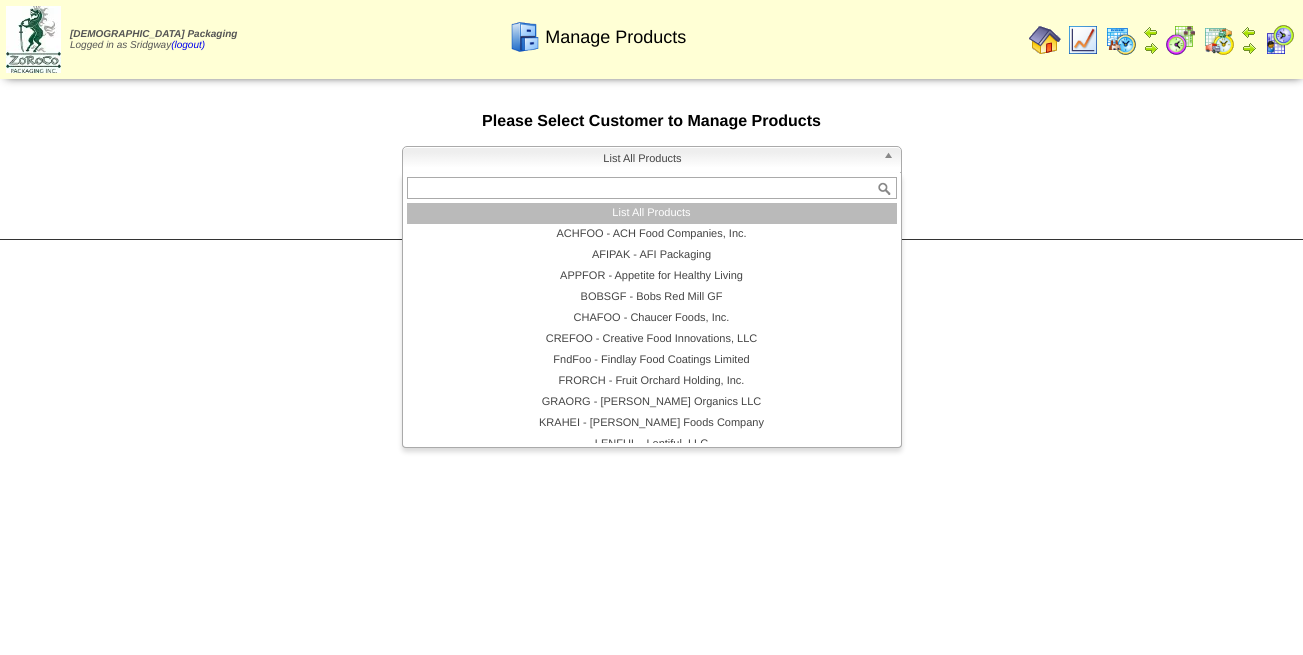 click on "List All Products" at bounding box center (643, 159) 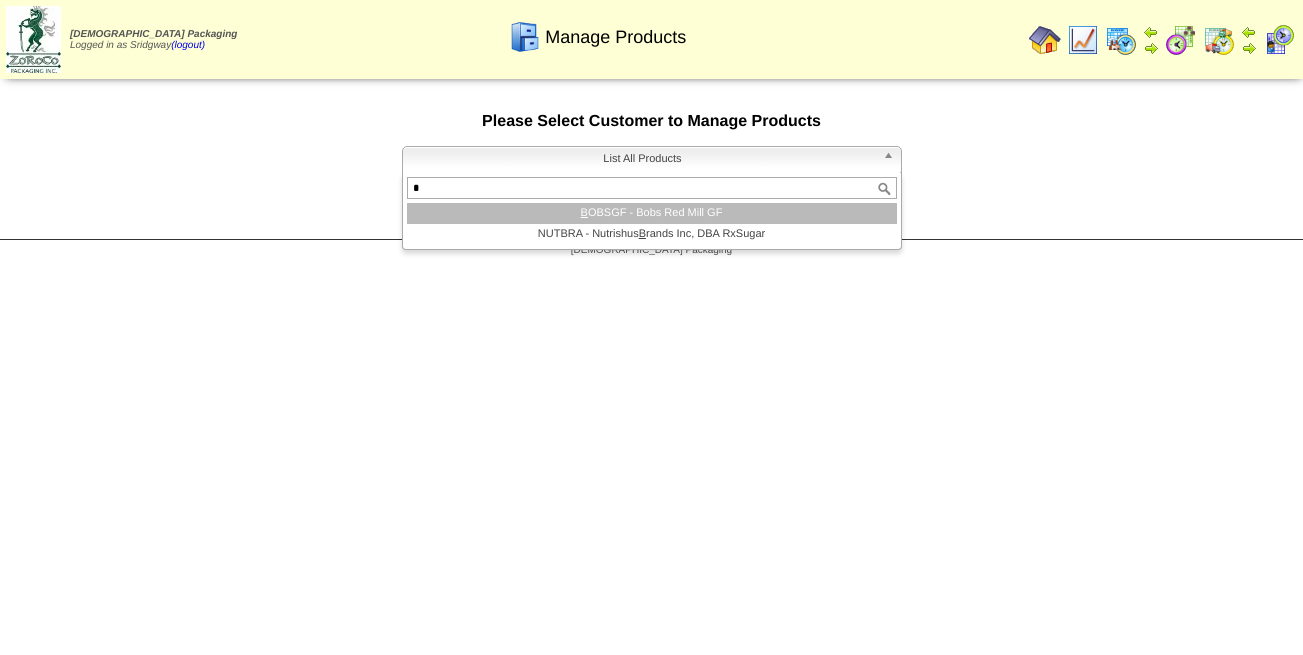 type on "*" 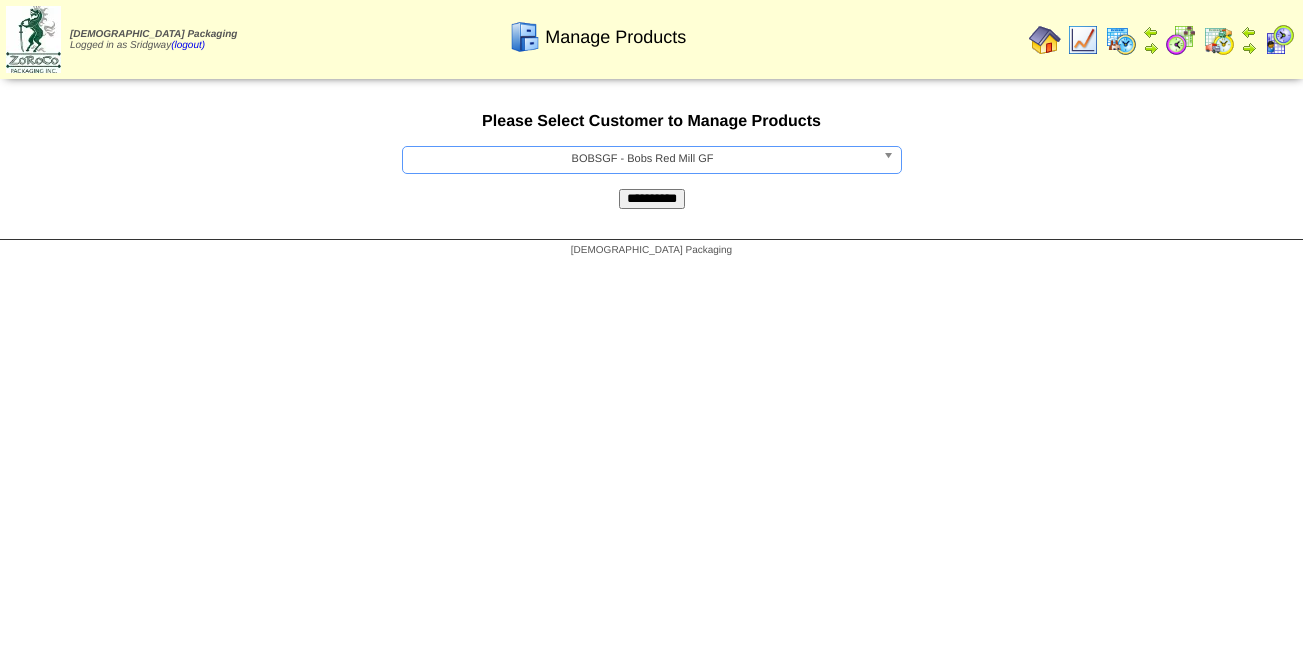 click on "**********" at bounding box center [652, 199] 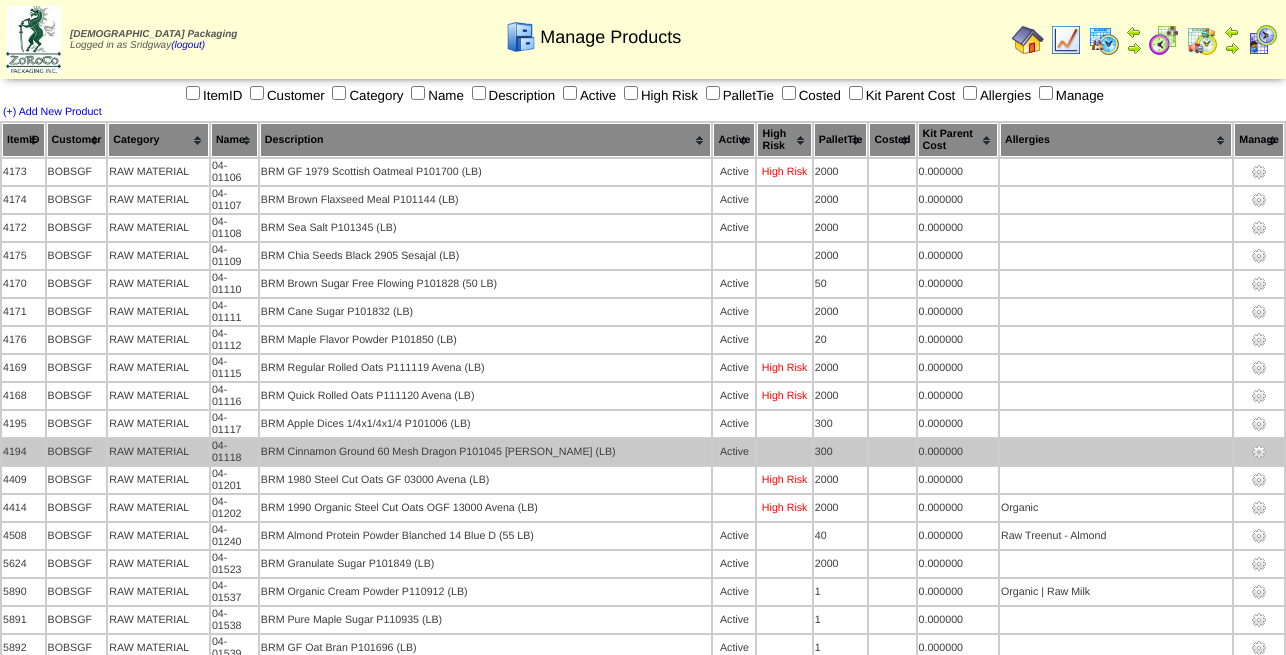 scroll, scrollTop: 0, scrollLeft: 0, axis: both 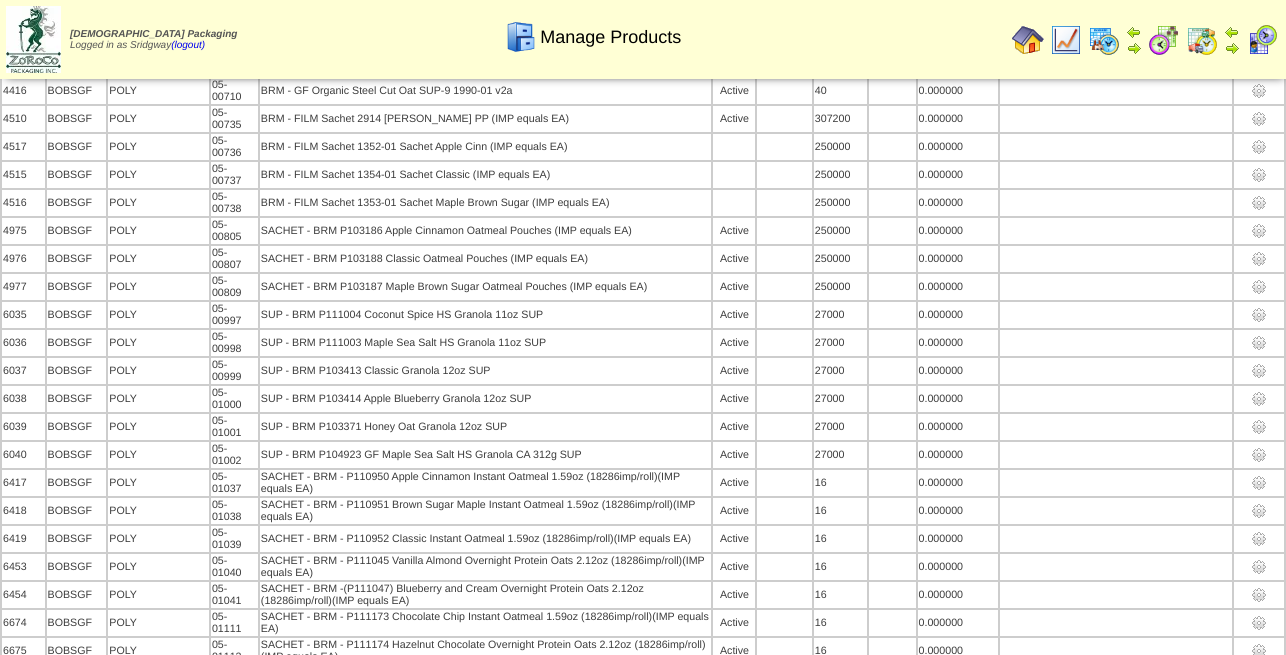 click on "WIP - BRM GF Maple Brown Sugar Oat CUP Mix" at bounding box center (486, 1043) 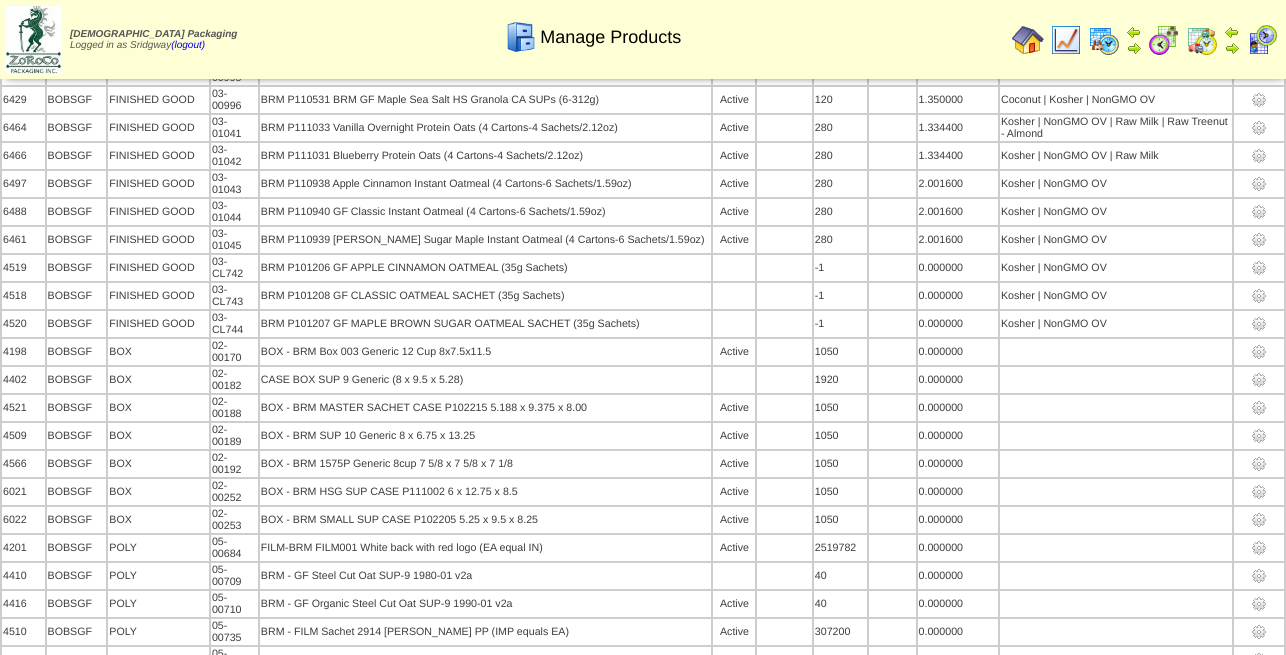 scroll, scrollTop: 1913, scrollLeft: 0, axis: vertical 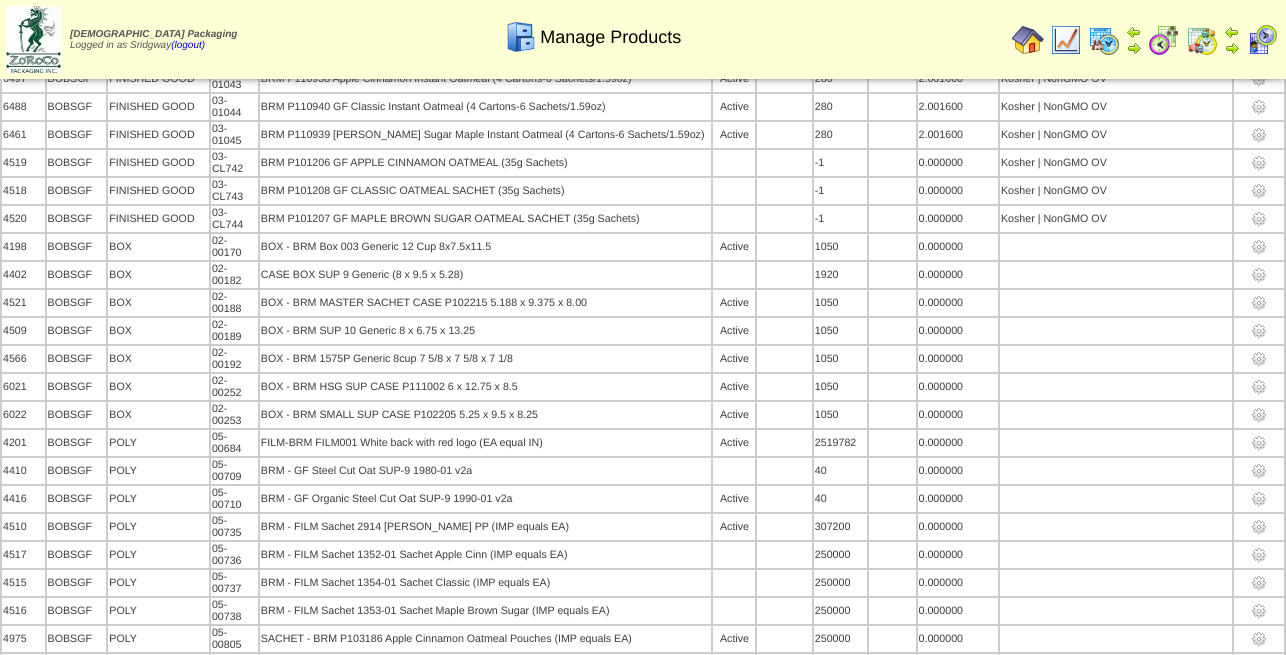 click at bounding box center (1104, 40) 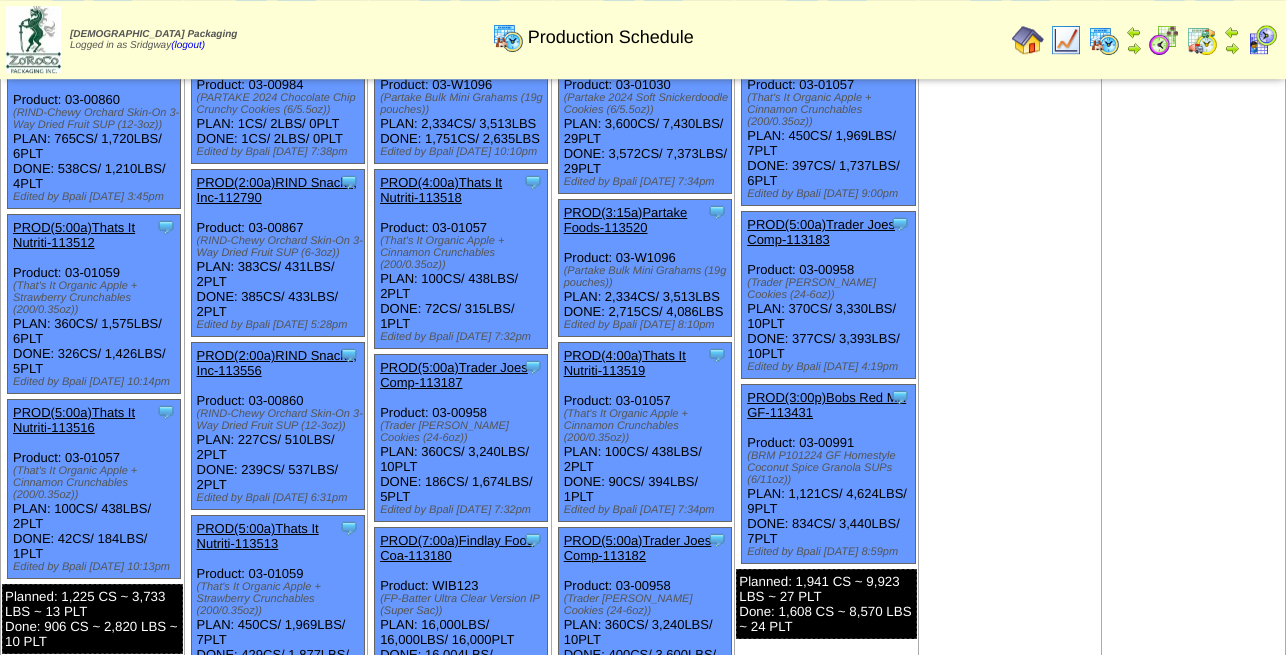scroll, scrollTop: 0, scrollLeft: 0, axis: both 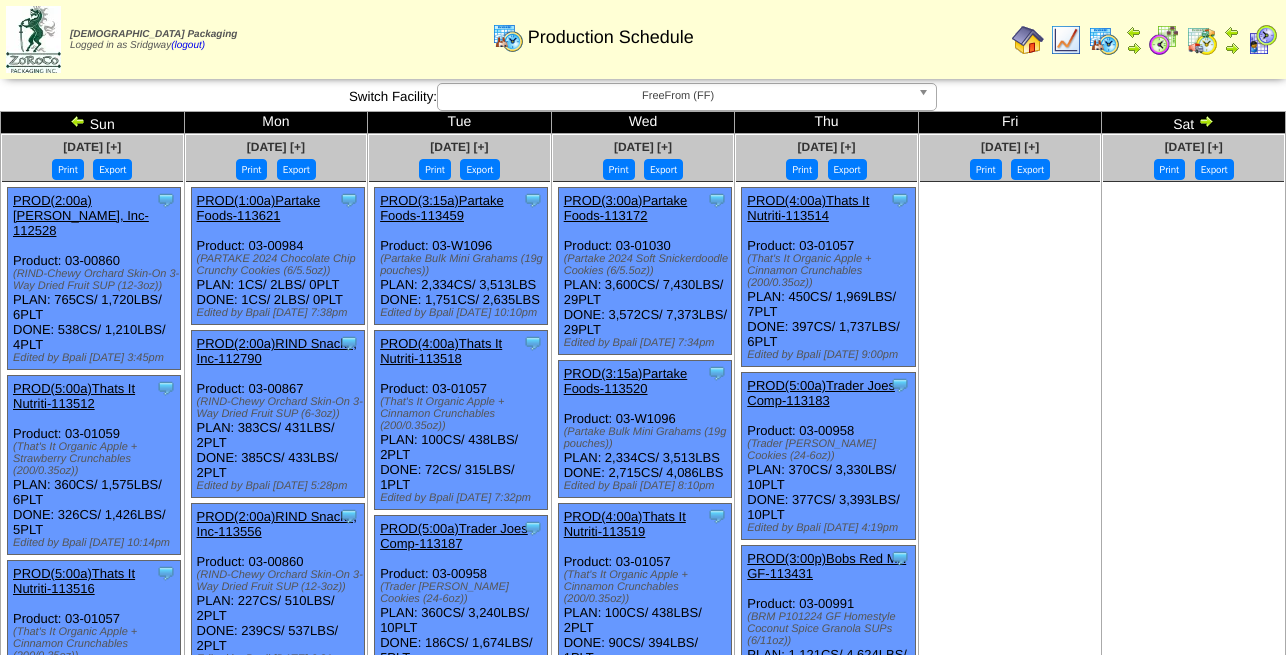 click at bounding box center [1206, 121] 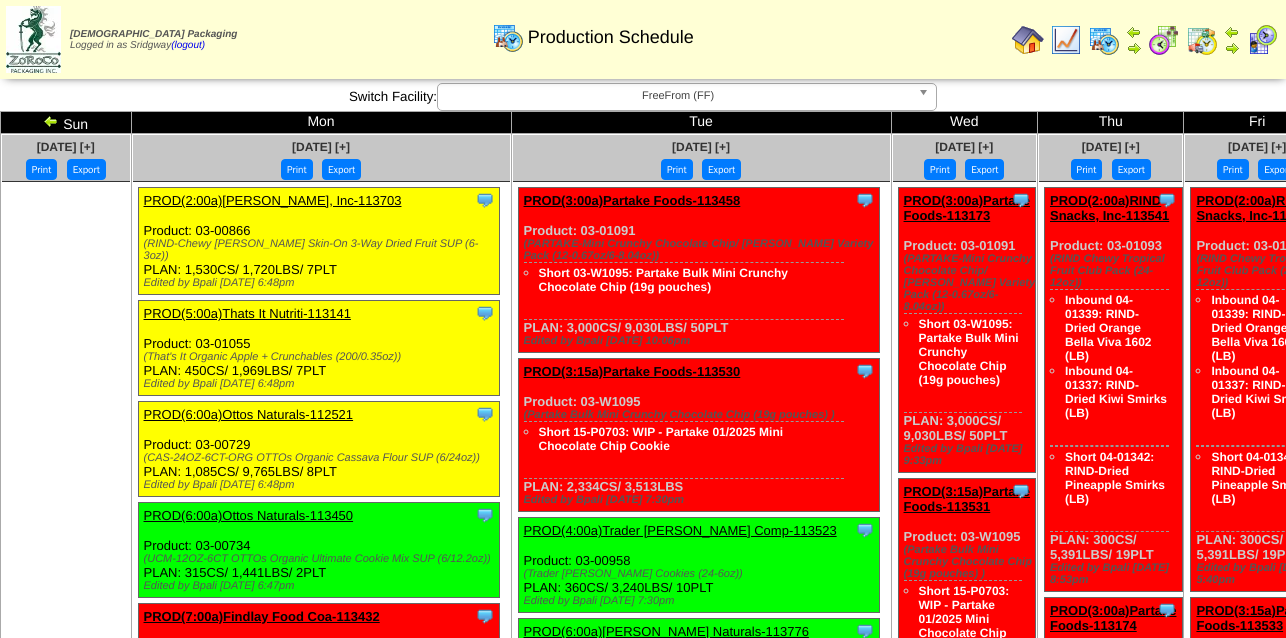 scroll, scrollTop: 0, scrollLeft: 0, axis: both 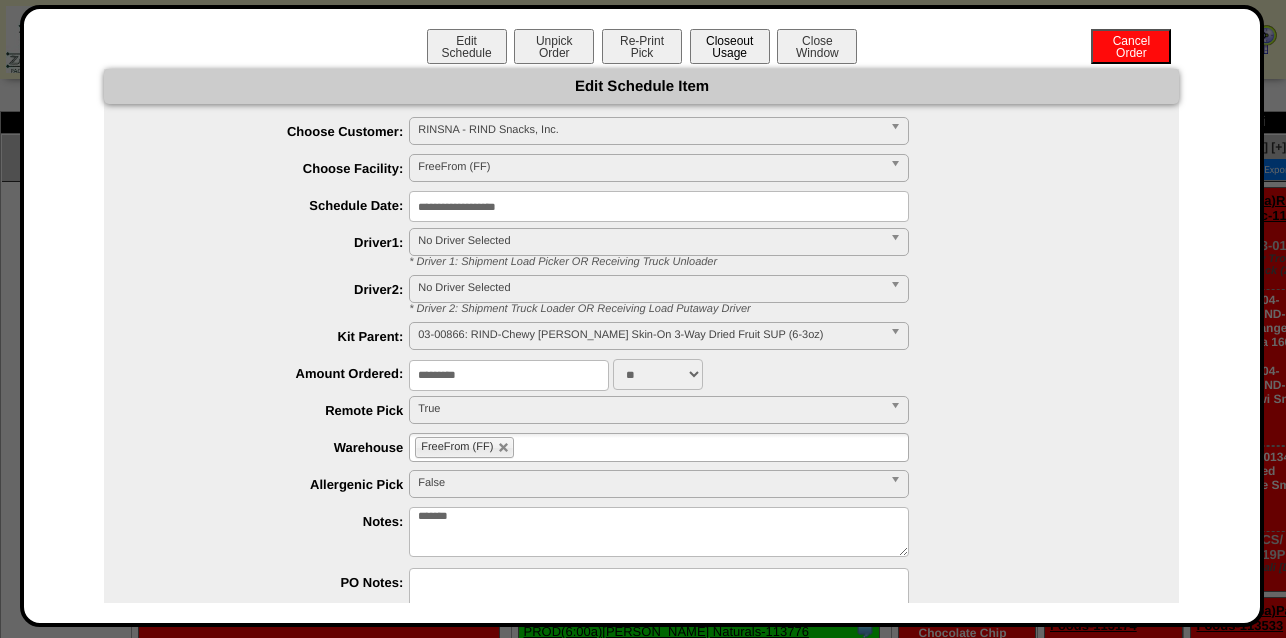 click on "Closeout Usage" at bounding box center (730, 46) 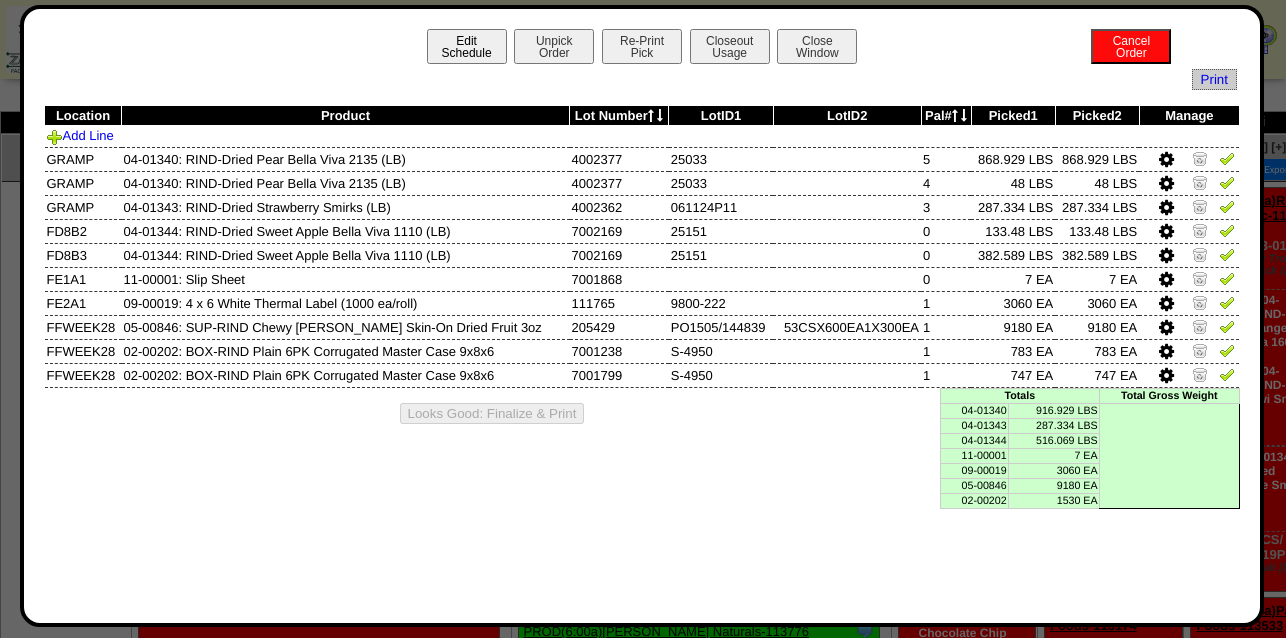 click on "Edit Schedule" at bounding box center (467, 46) 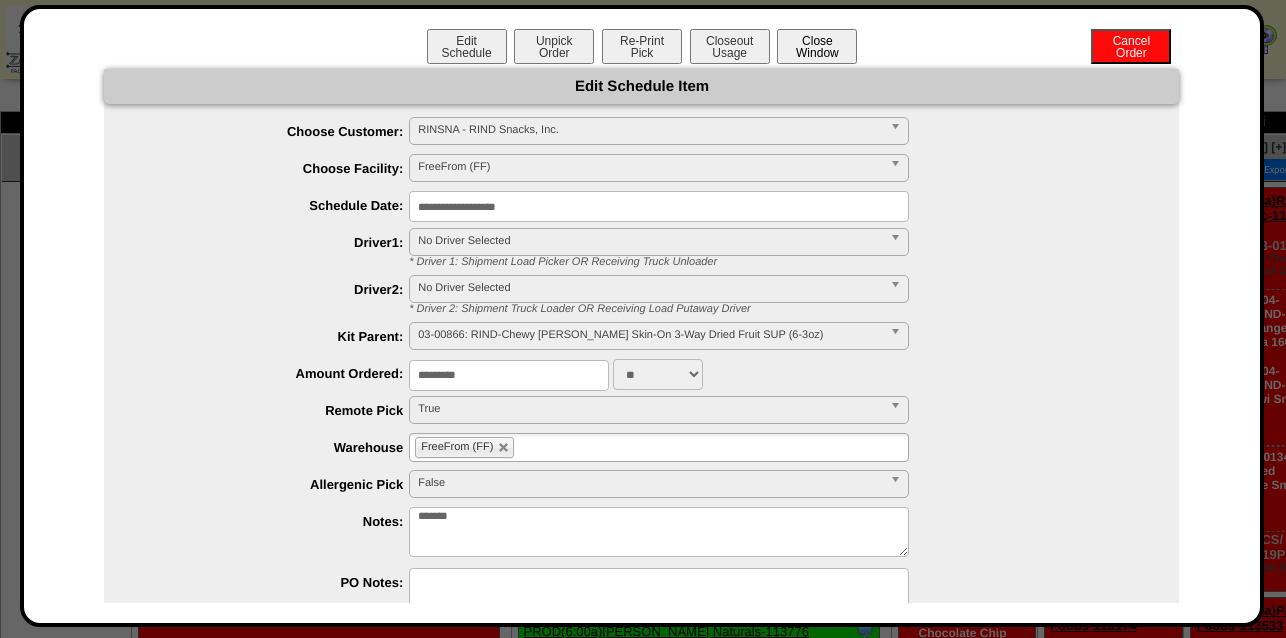 click on "Close Window" at bounding box center (817, 46) 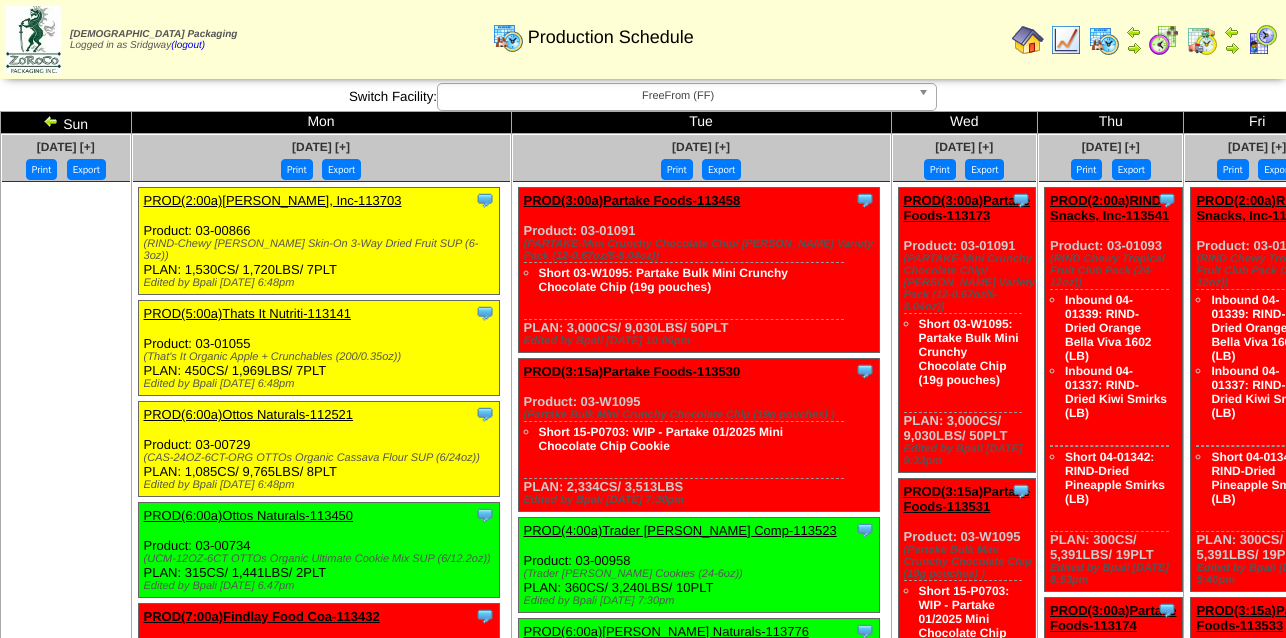 scroll, scrollTop: 0, scrollLeft: 0, axis: both 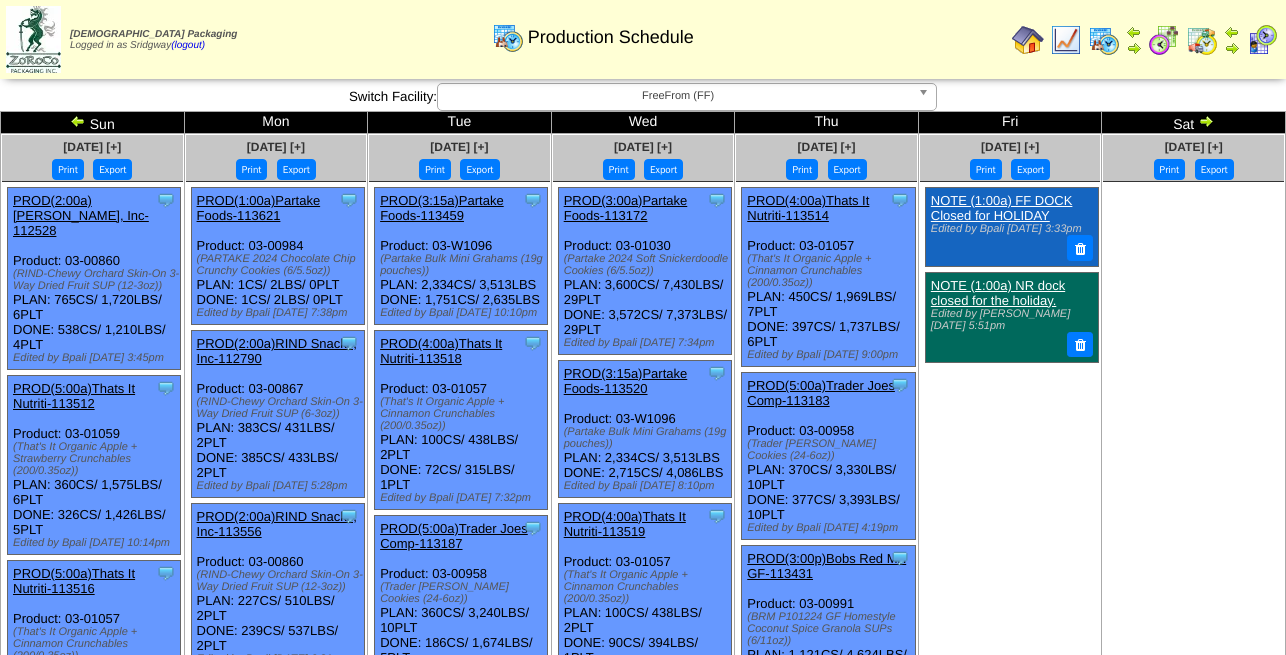 click at bounding box center [1206, 121] 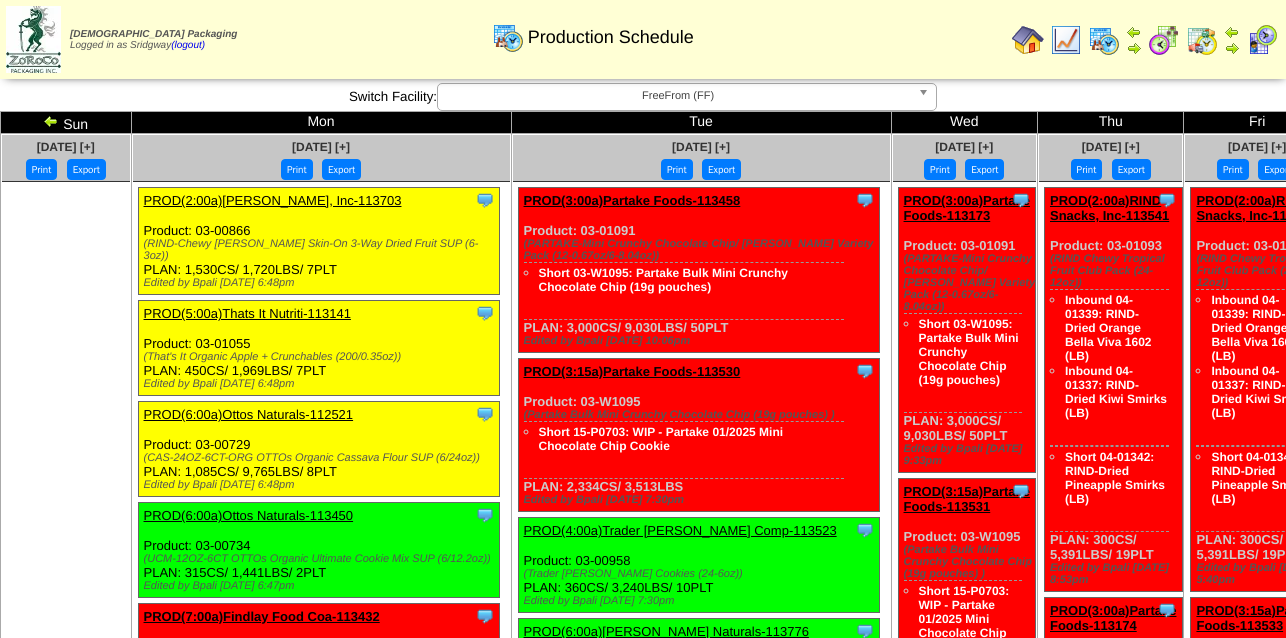 scroll, scrollTop: 0, scrollLeft: 0, axis: both 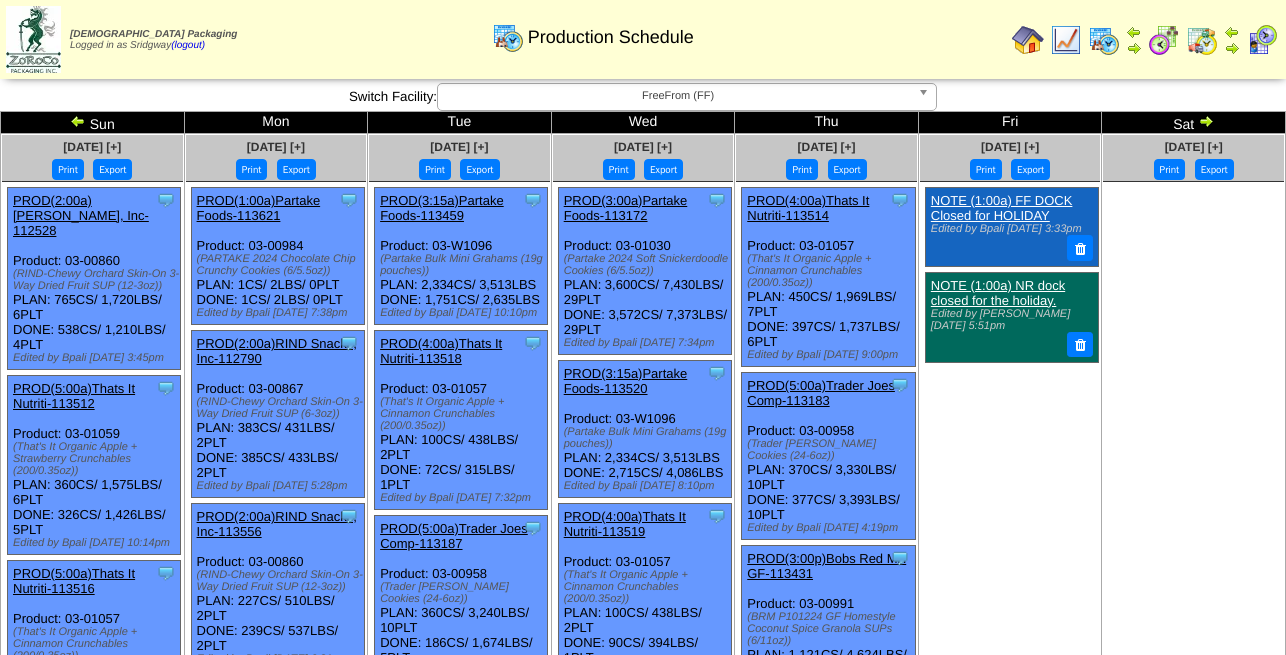 click at bounding box center [927, 97] 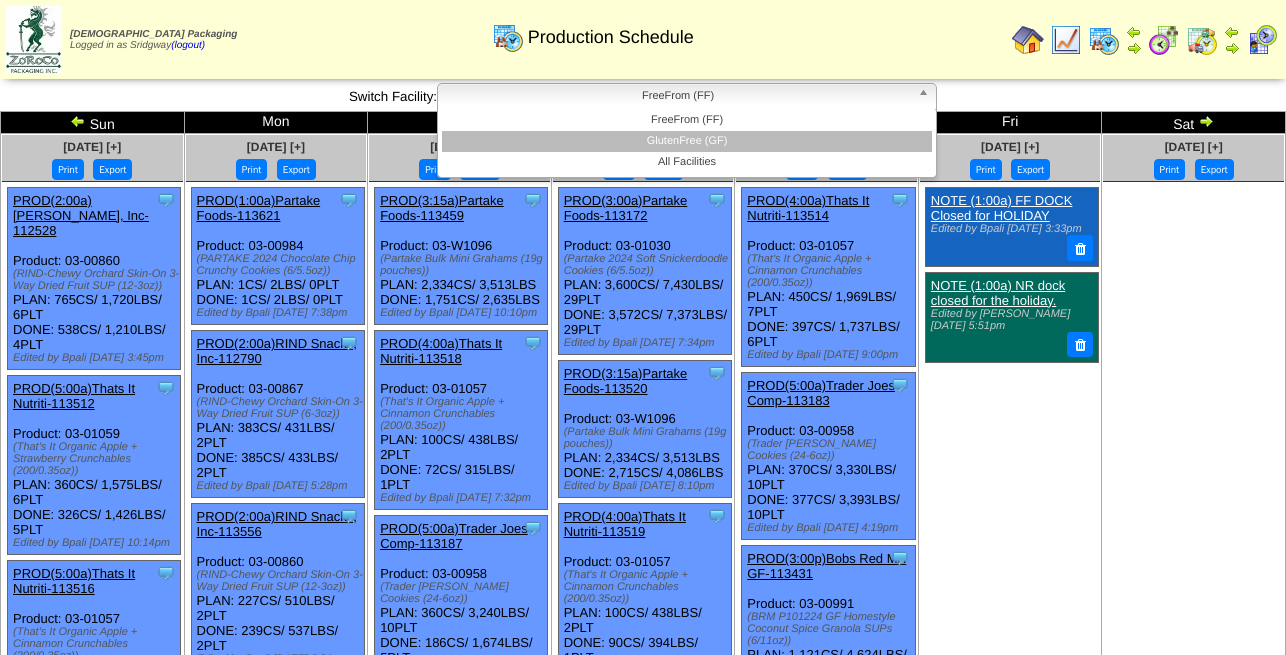 click on "GlutenFree (GF)" at bounding box center [687, 141] 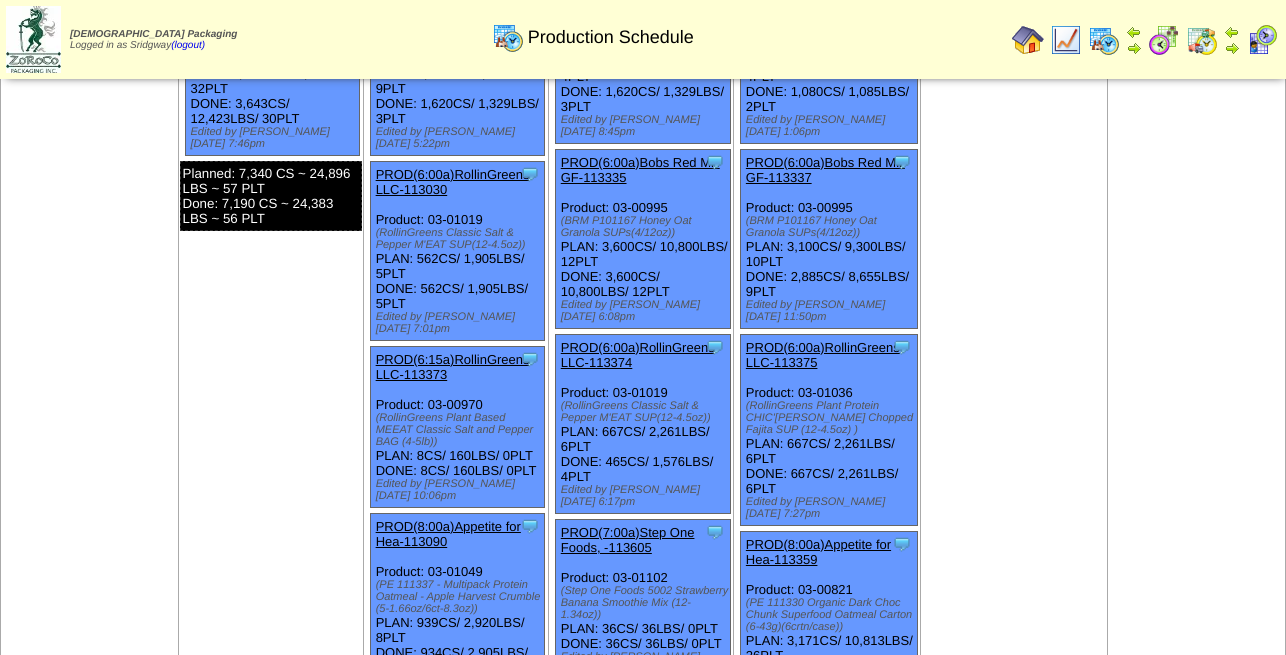 scroll, scrollTop: 0, scrollLeft: 0, axis: both 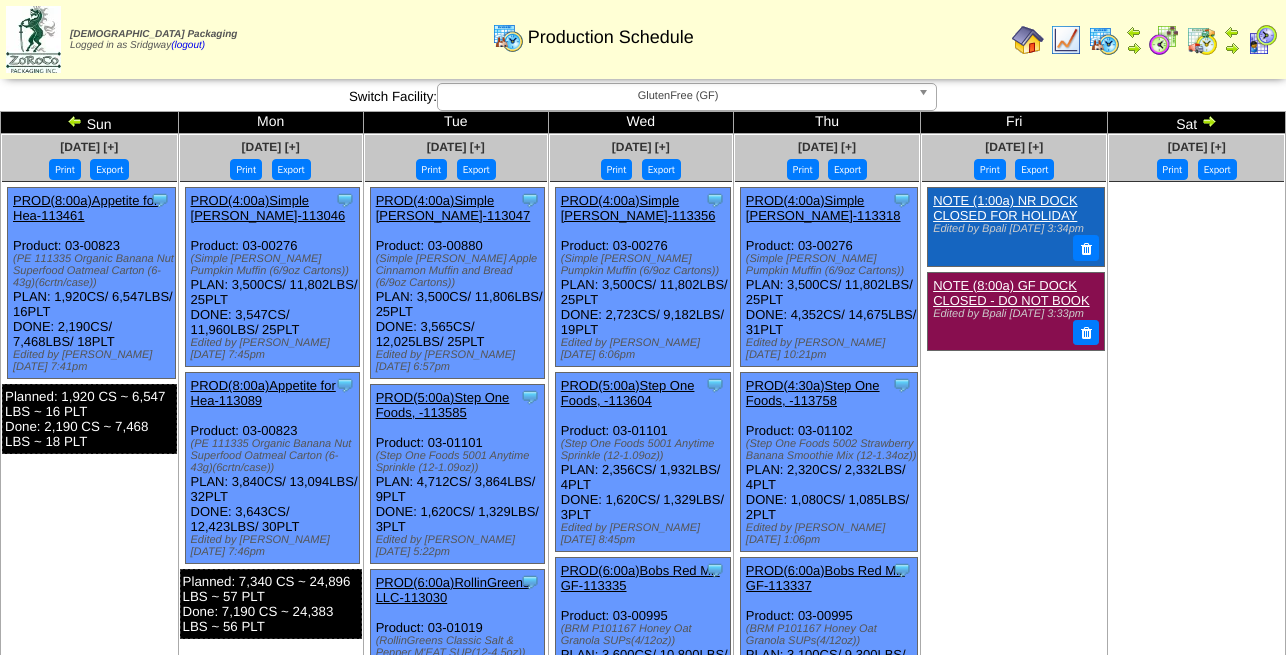 click at bounding box center [1209, 121] 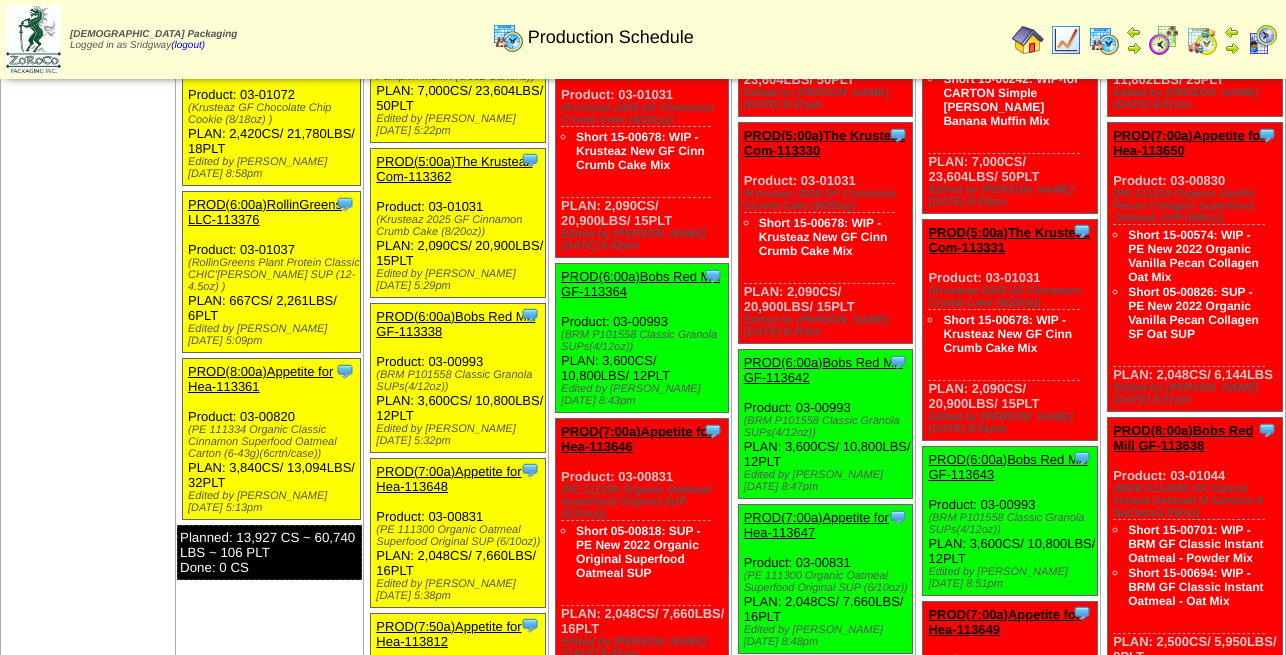 scroll, scrollTop: 0, scrollLeft: 0, axis: both 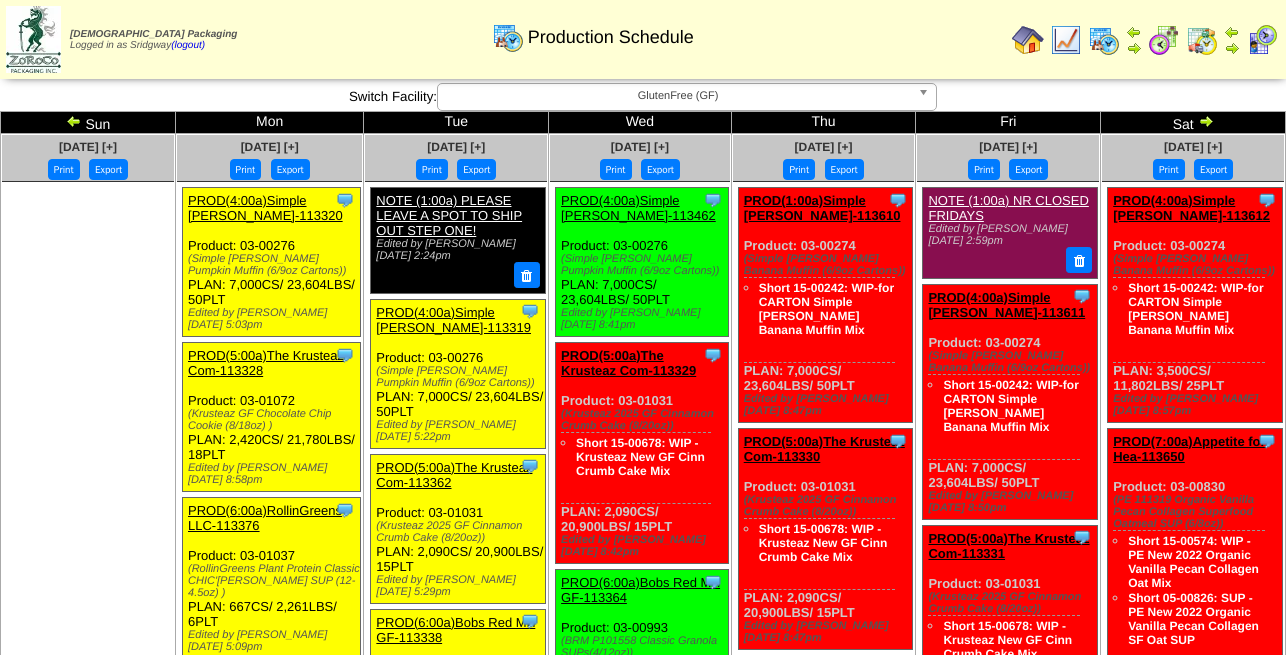 click at bounding box center [927, 97] 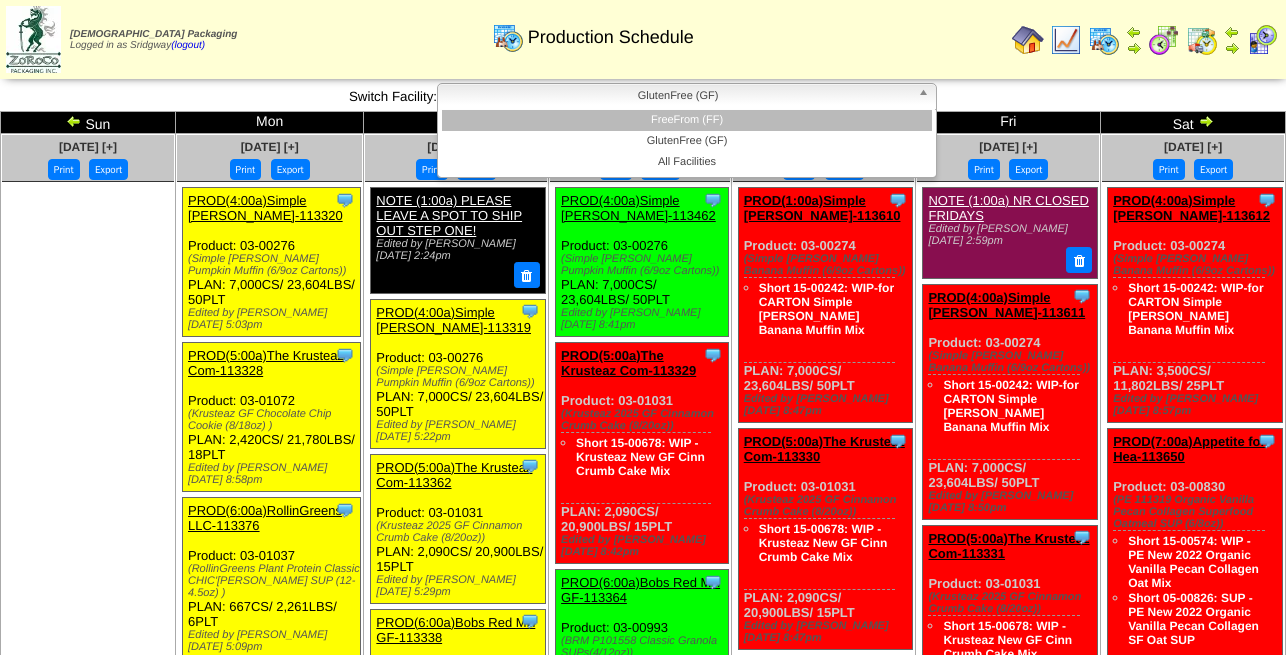 click on "FreeFrom (FF)" at bounding box center (687, 120) 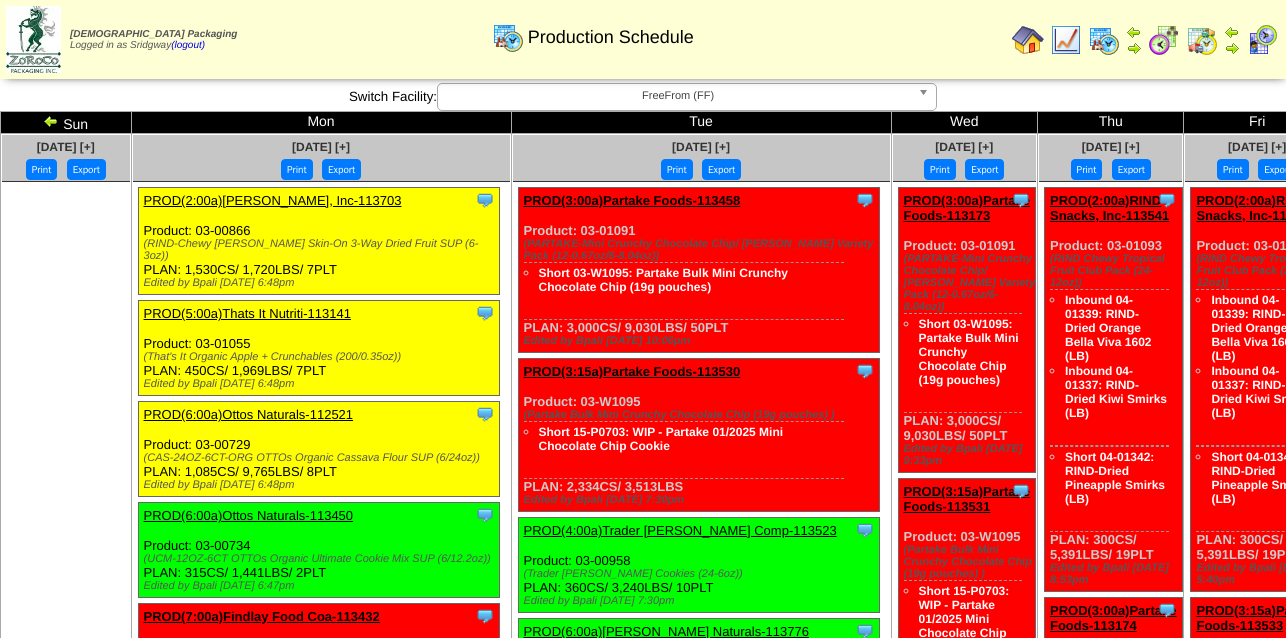 scroll, scrollTop: 0, scrollLeft: 0, axis: both 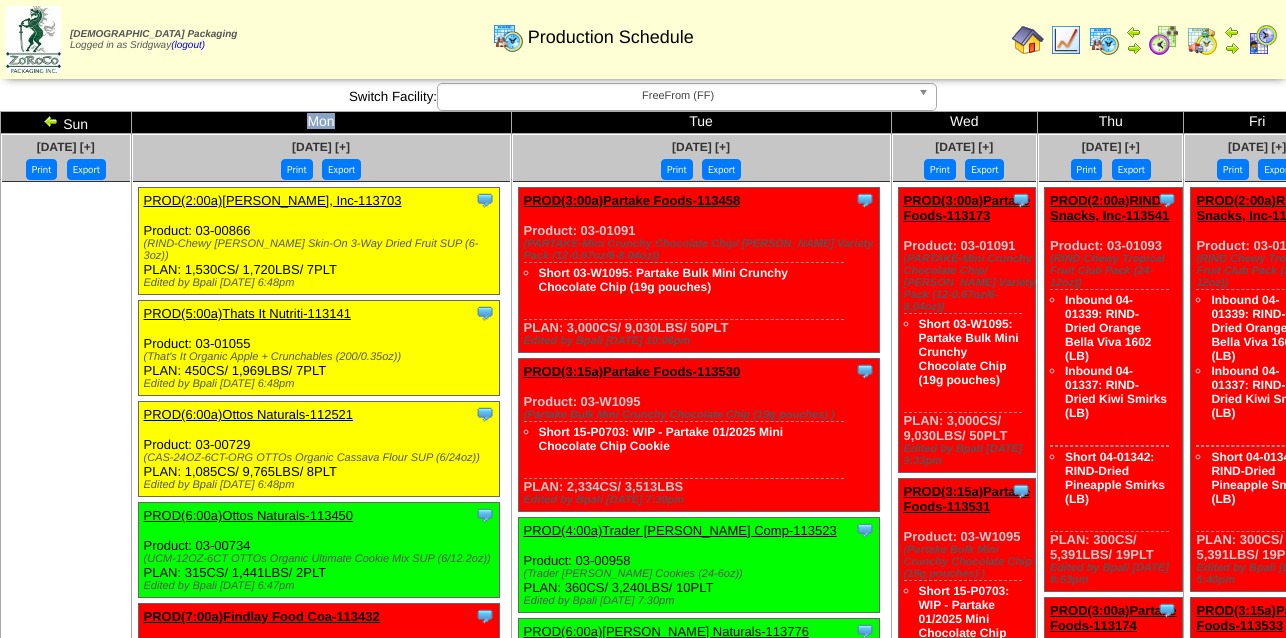 click on "Mon" at bounding box center (321, 123) 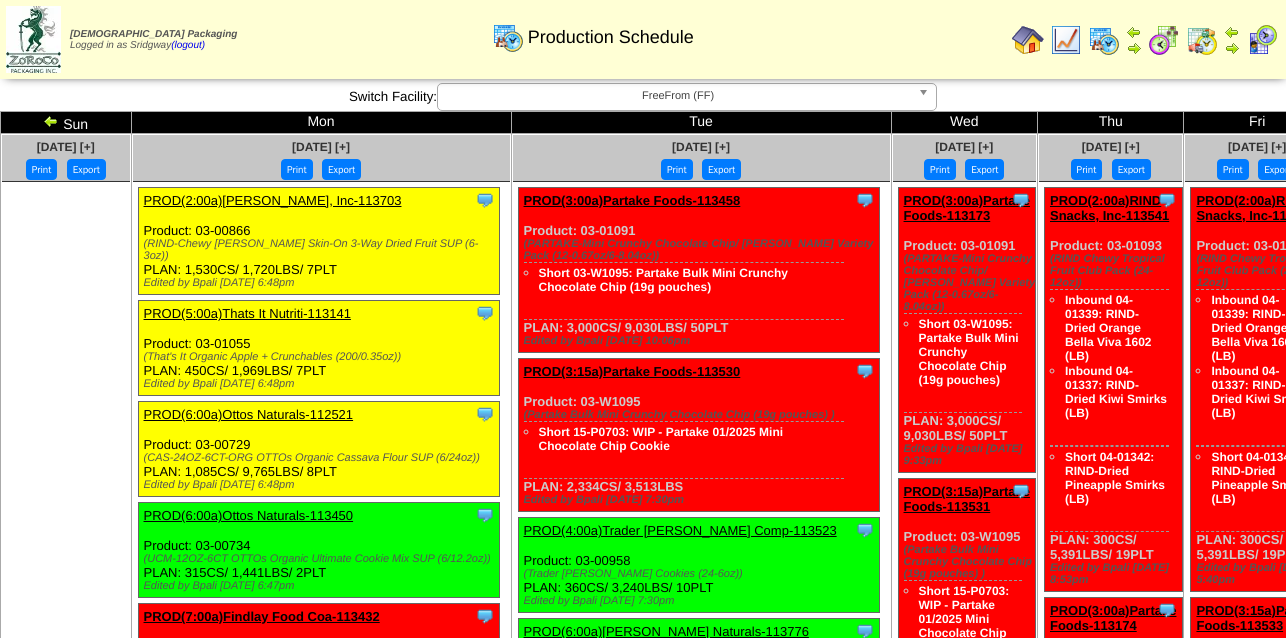 click on "Mon" at bounding box center [321, 123] 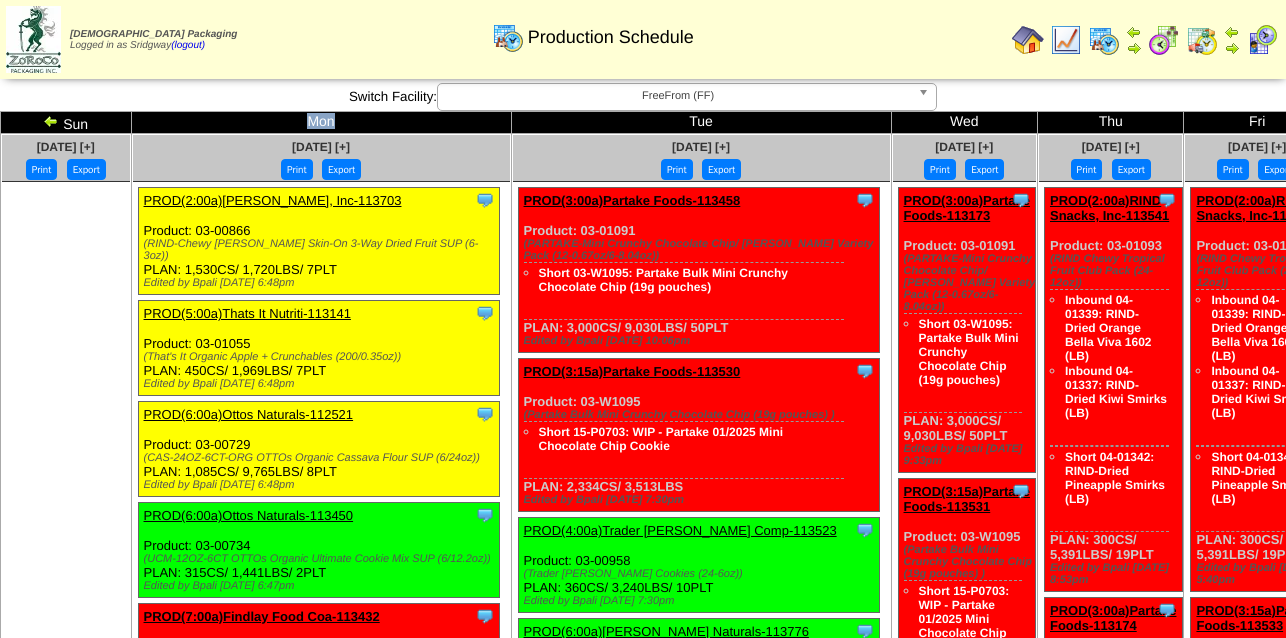 click on "Mon" at bounding box center [321, 123] 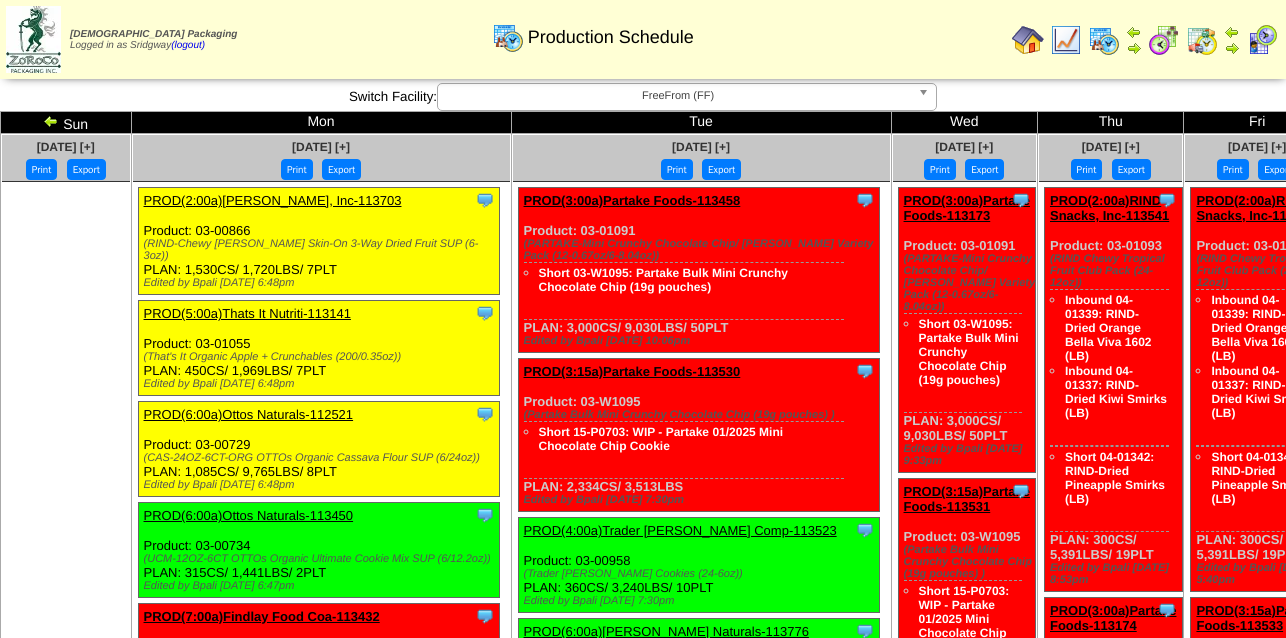 click on "Tue" at bounding box center (701, 123) 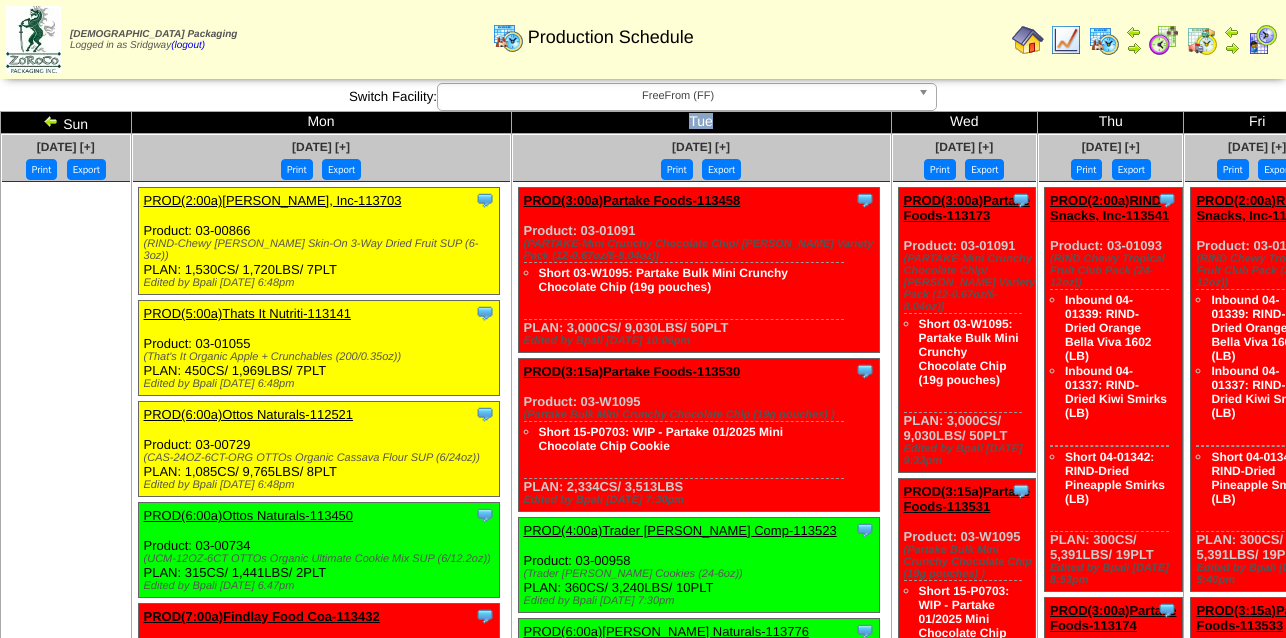 click on "Tue" at bounding box center [701, 123] 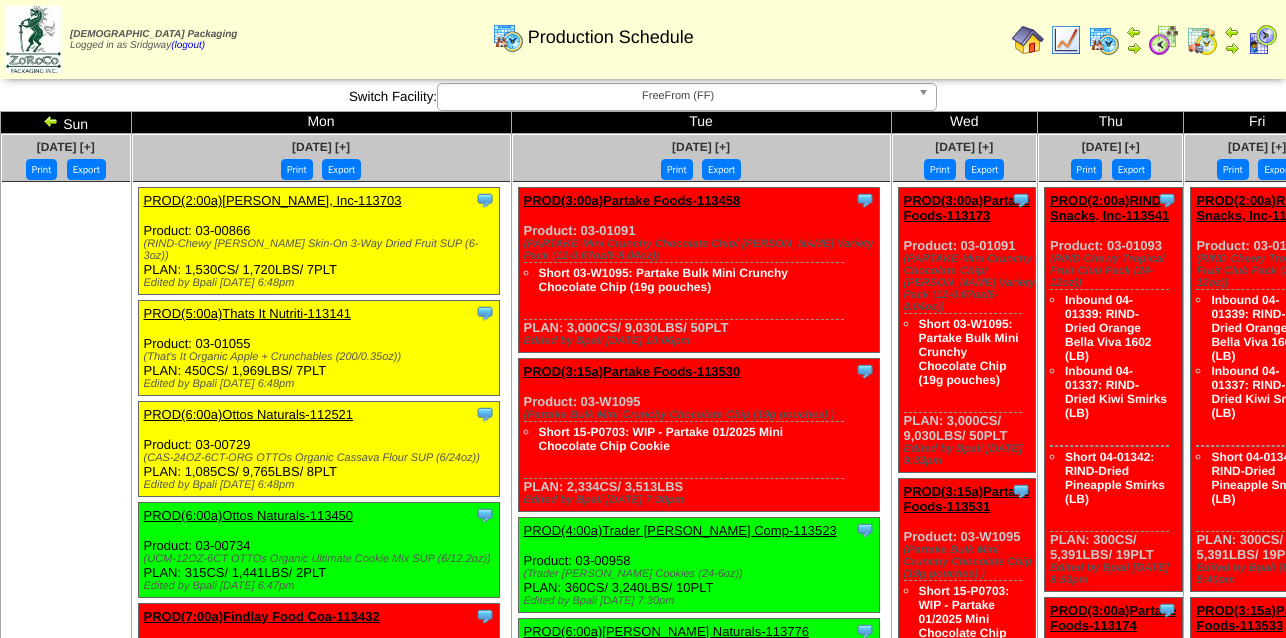 click on "Tue" at bounding box center (701, 123) 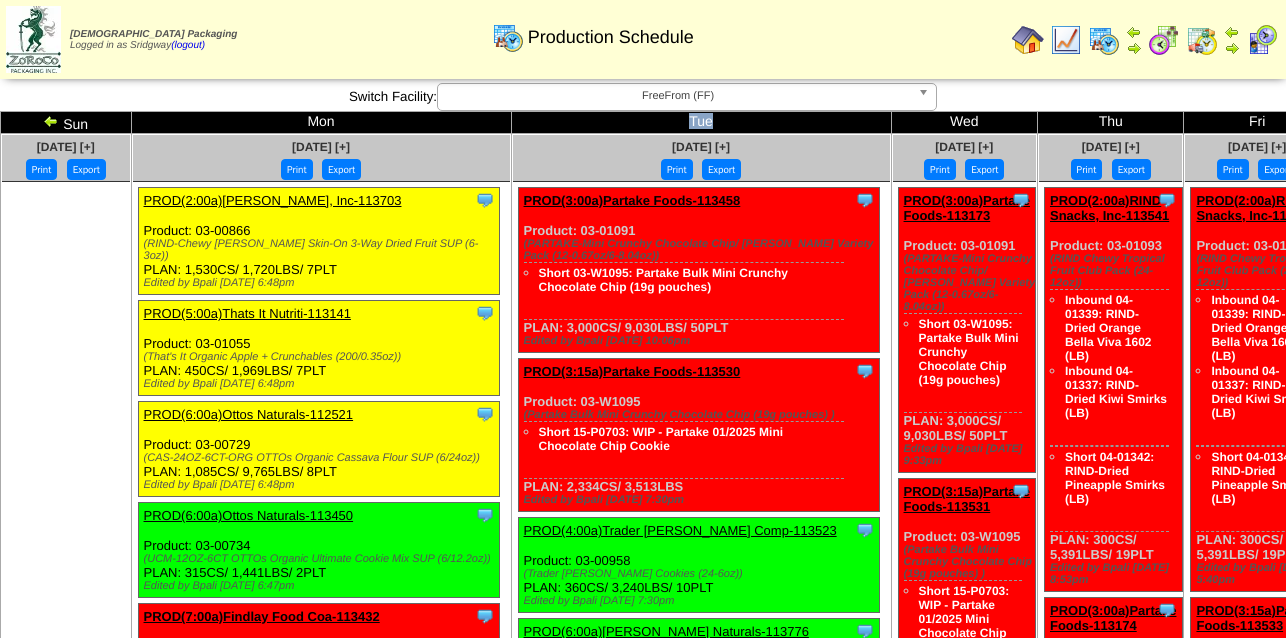 click on "Tue" at bounding box center [701, 123] 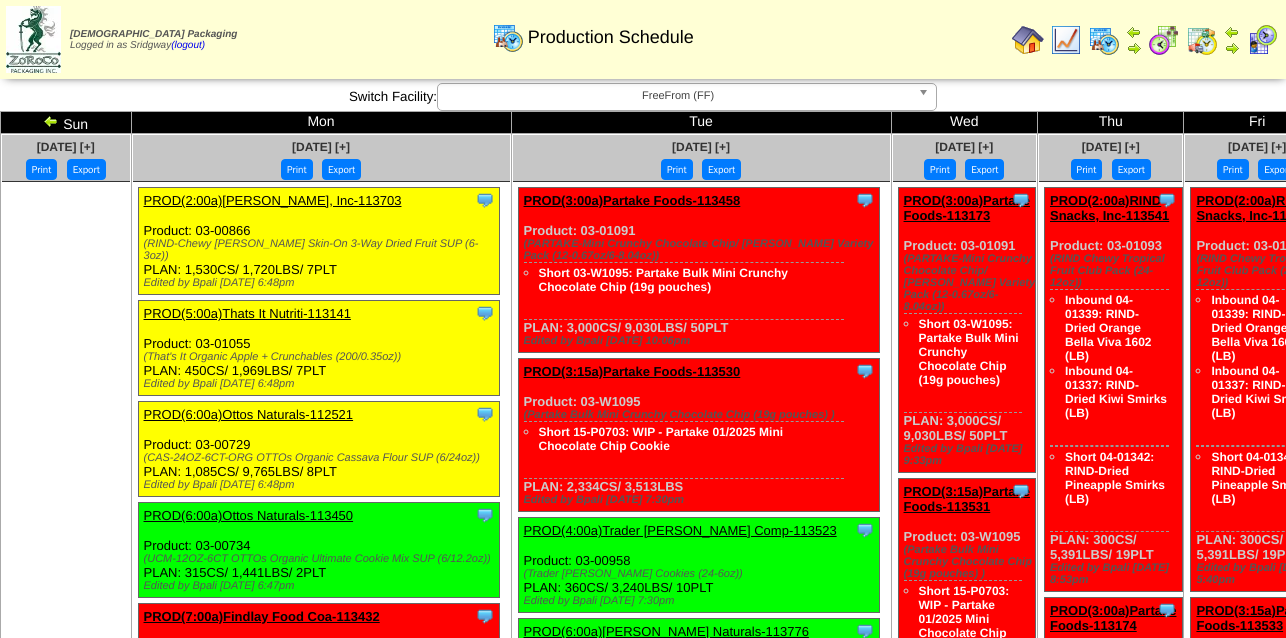 click on "Sun" at bounding box center (66, 123) 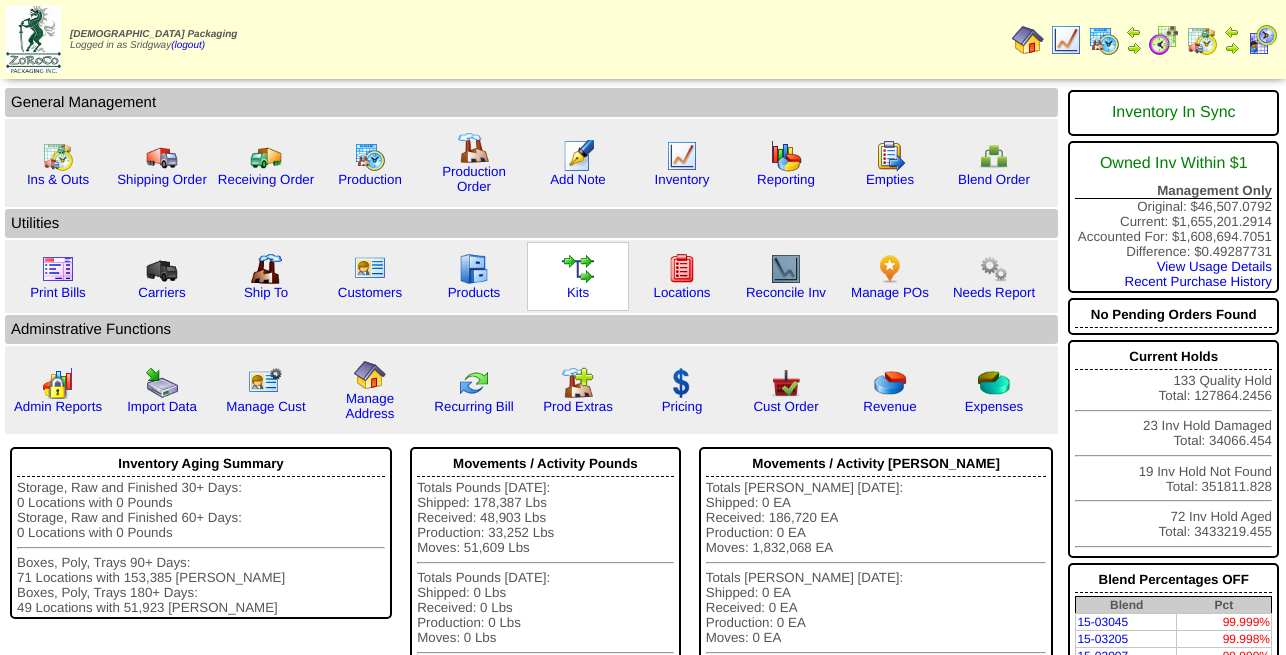 scroll, scrollTop: 0, scrollLeft: 0, axis: both 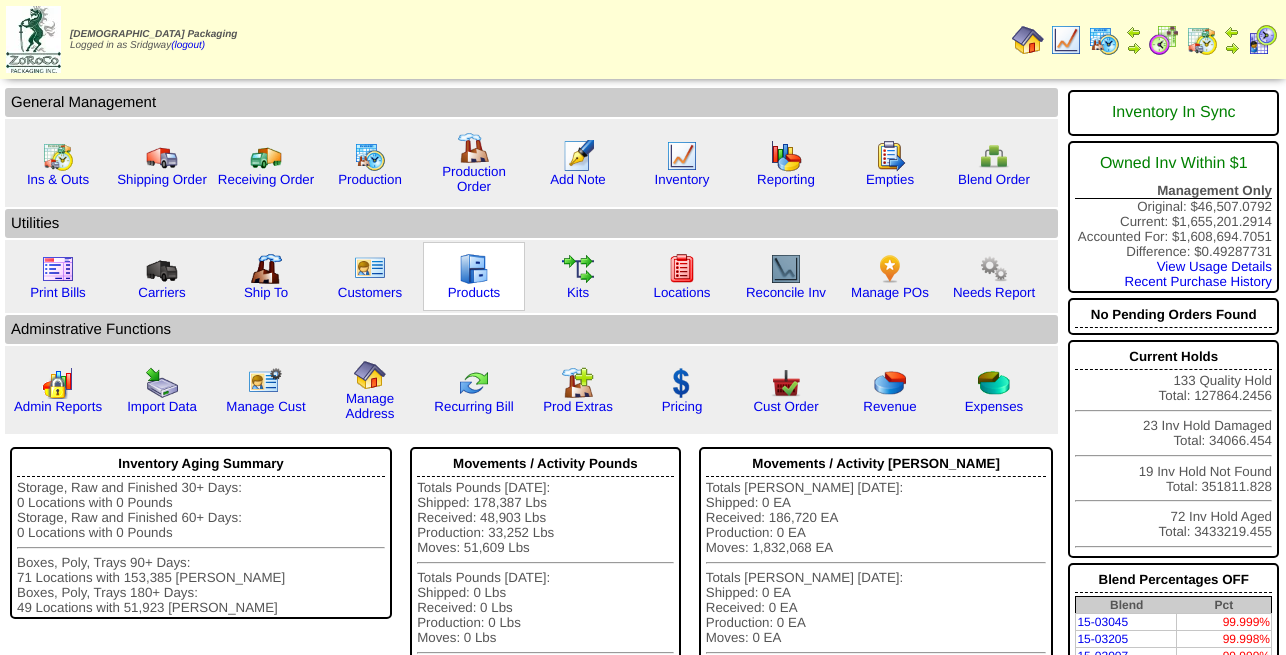 click at bounding box center [474, 269] 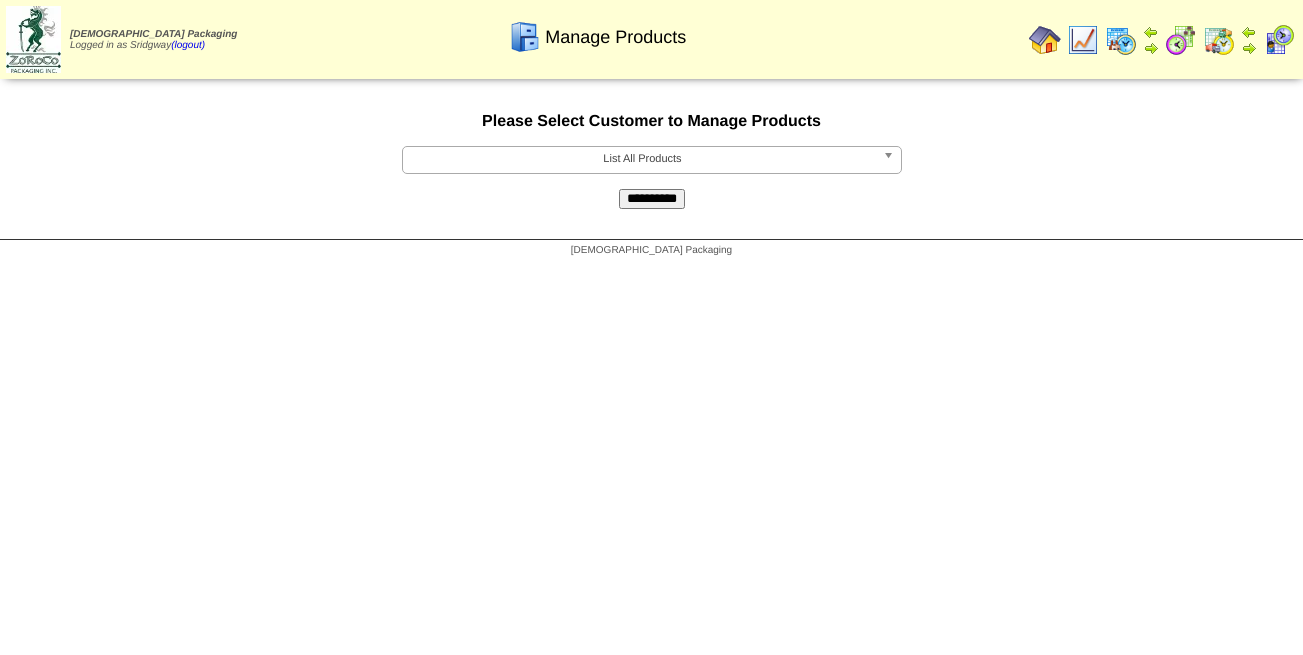 scroll, scrollTop: 0, scrollLeft: 0, axis: both 